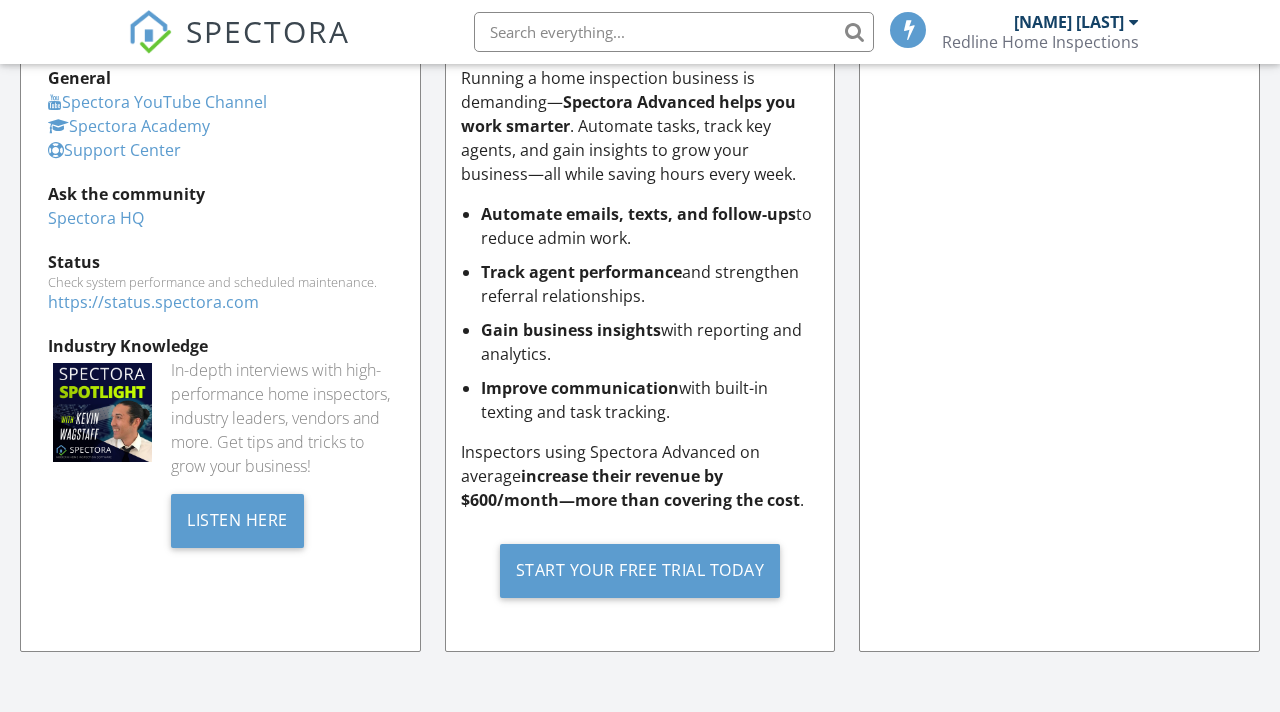 scroll, scrollTop: 477, scrollLeft: 0, axis: vertical 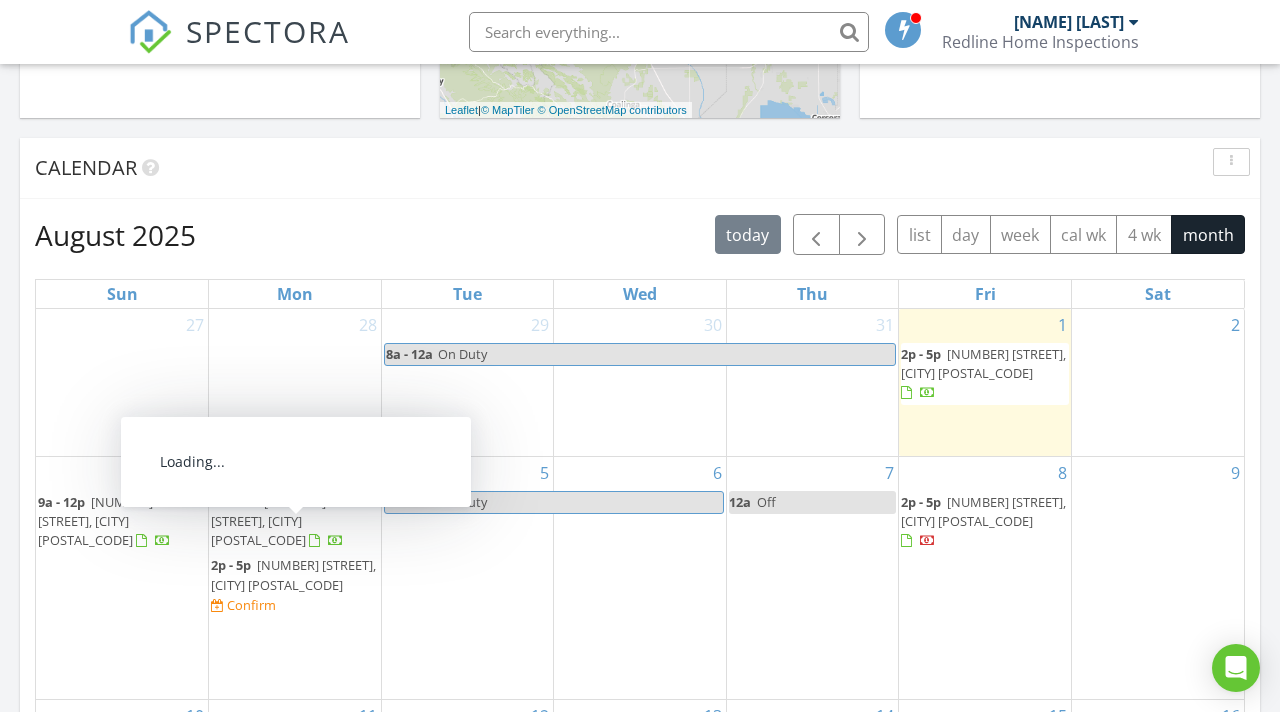 click on "[NUMBER] [STREET], [CITY] [POSTAL_CODE]" at bounding box center [293, 574] 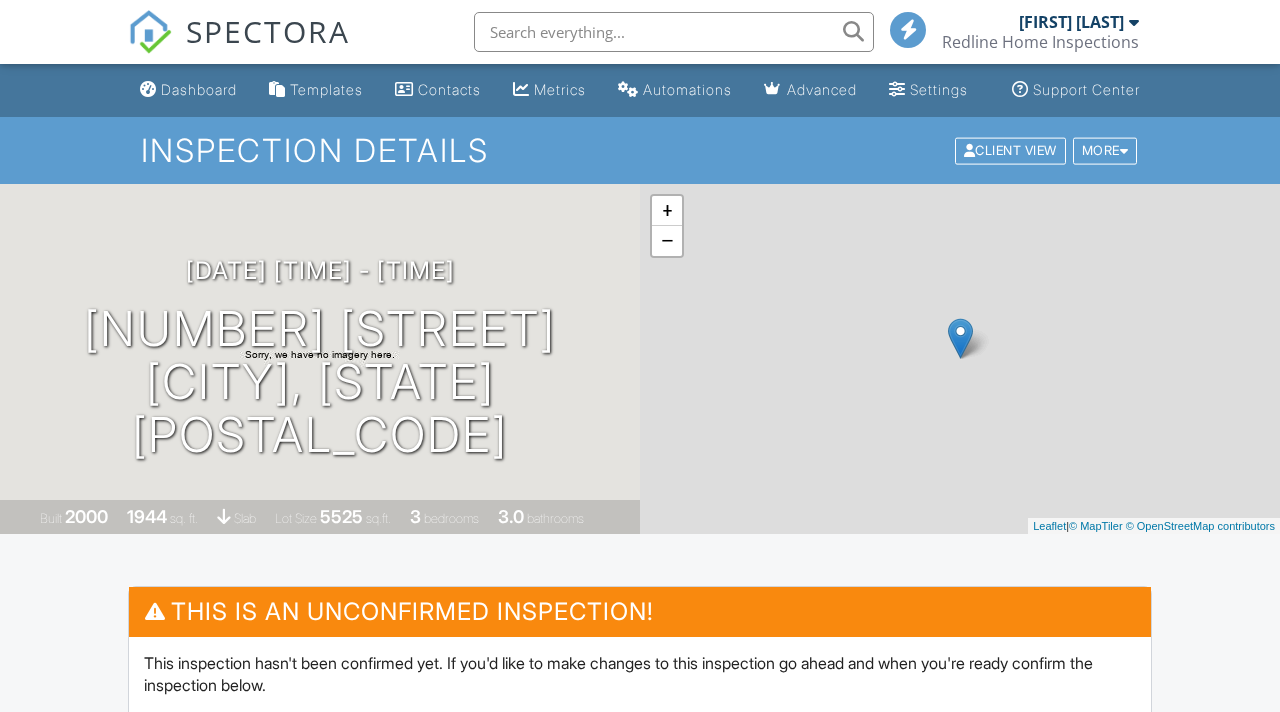 scroll, scrollTop: 0, scrollLeft: 0, axis: both 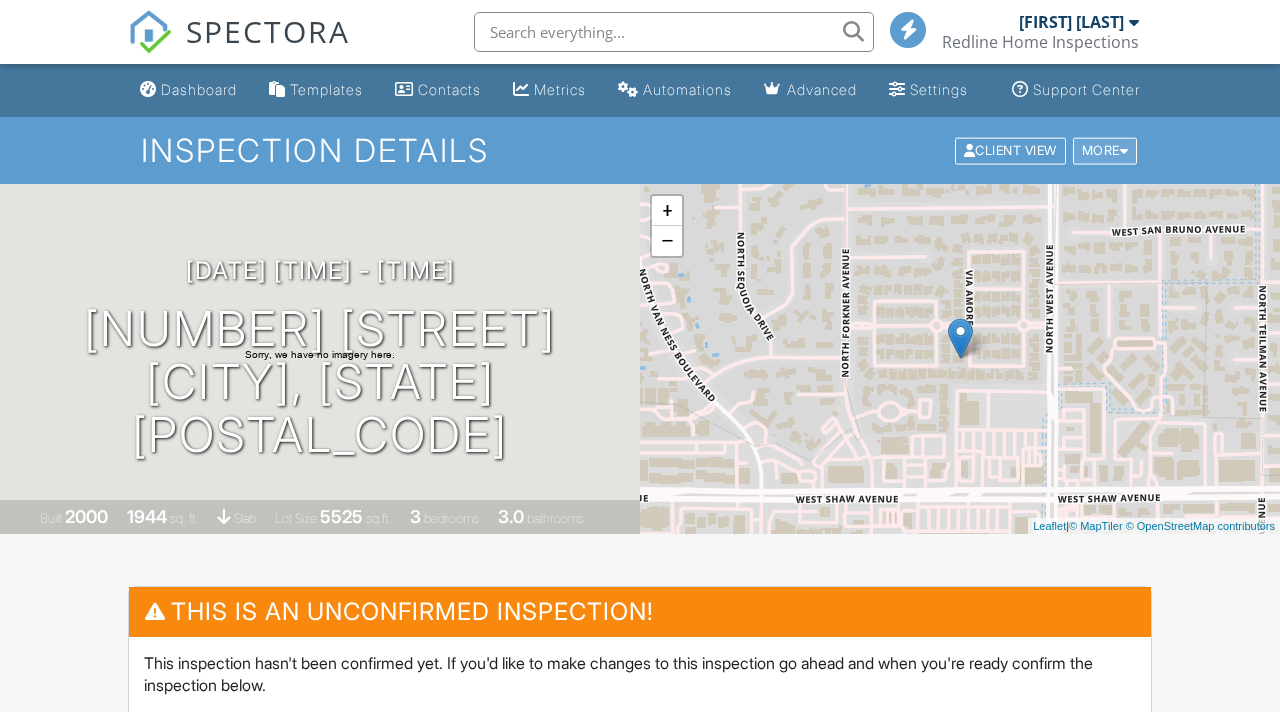 click on "More" at bounding box center (1105, 150) 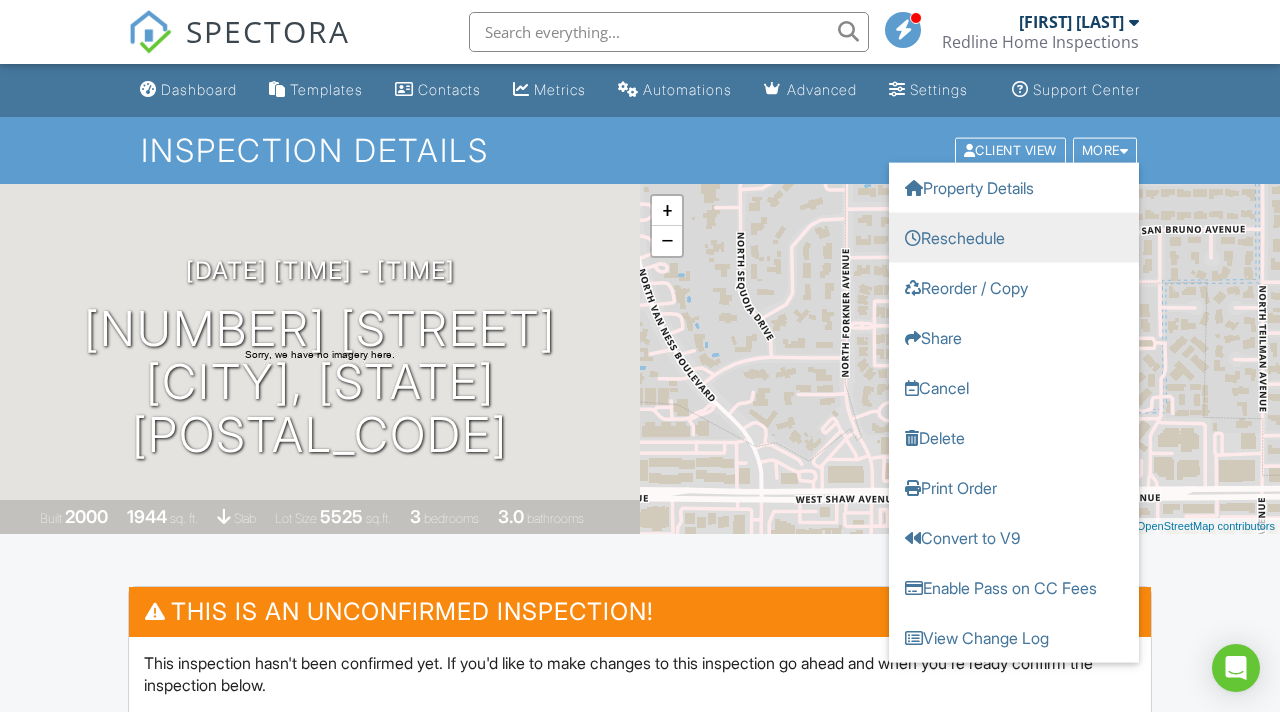 click on "Reschedule" at bounding box center (1014, 237) 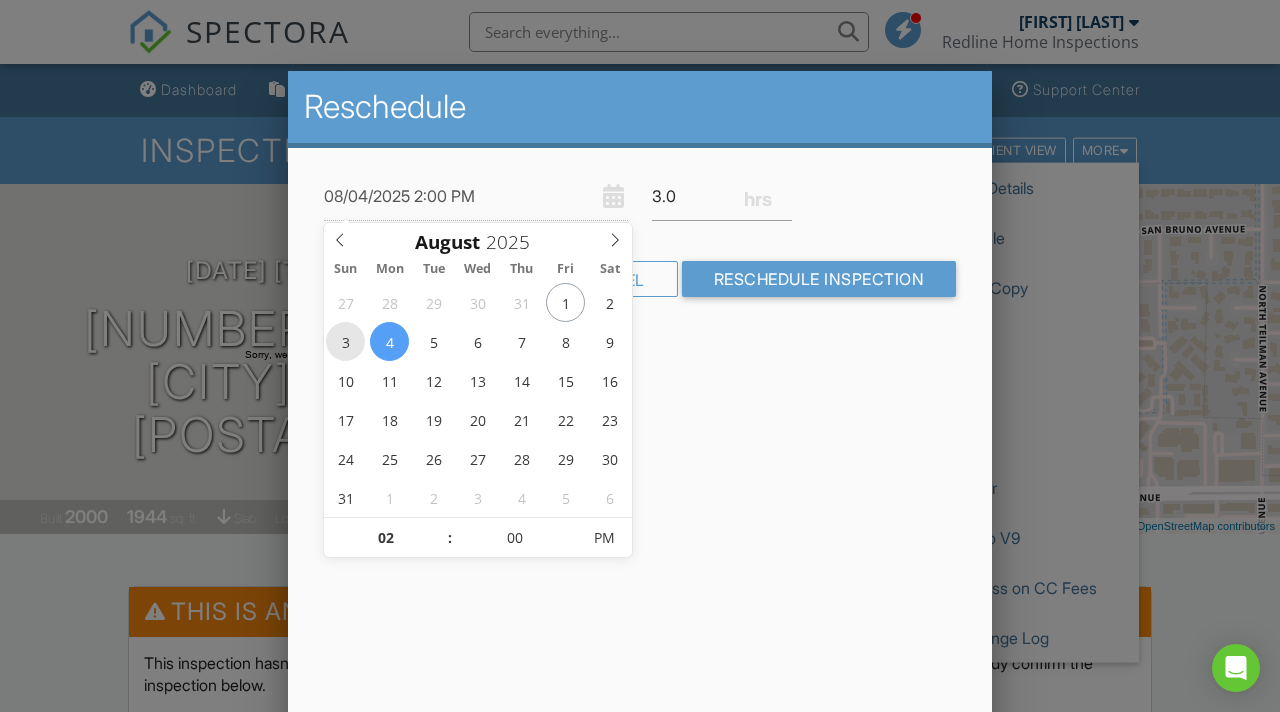 type on "08/03/2025 2:00 PM" 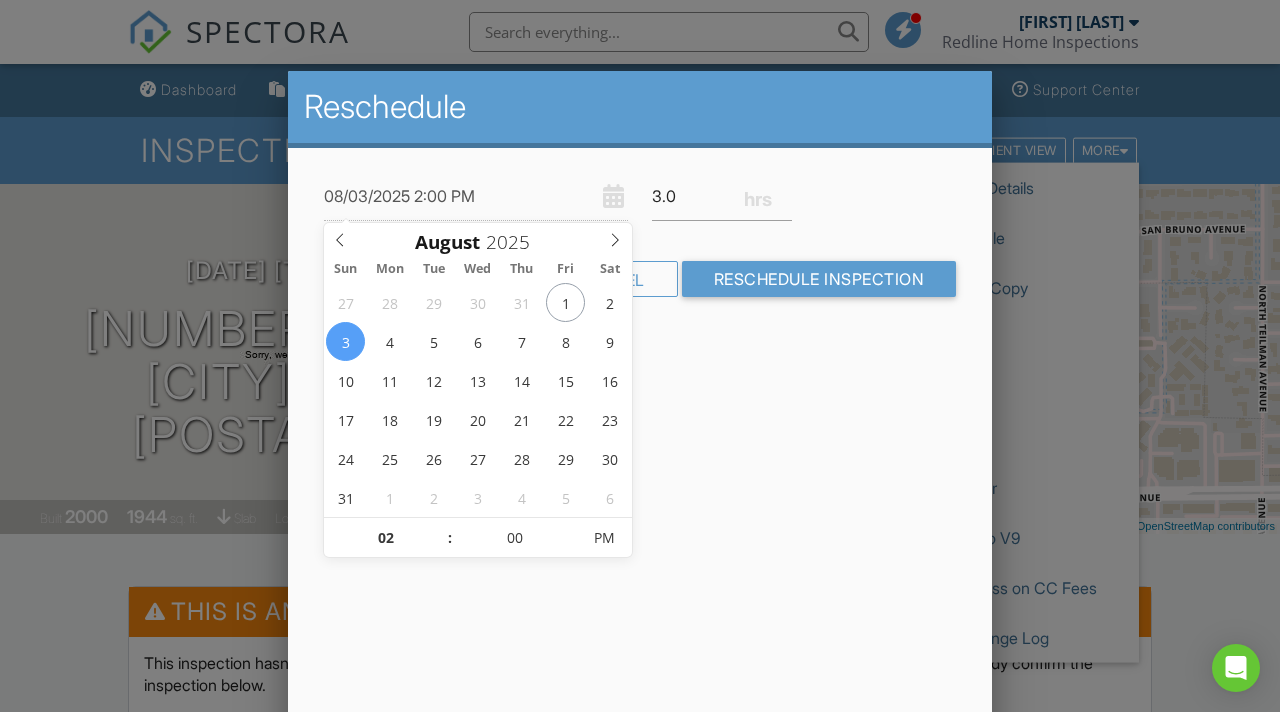 click on "Reschedule
08/03/2025 2:00 PM
3.0
Warning: this date/time is in the past.
Cancel
Reschedule Inspection" at bounding box center [640, 421] 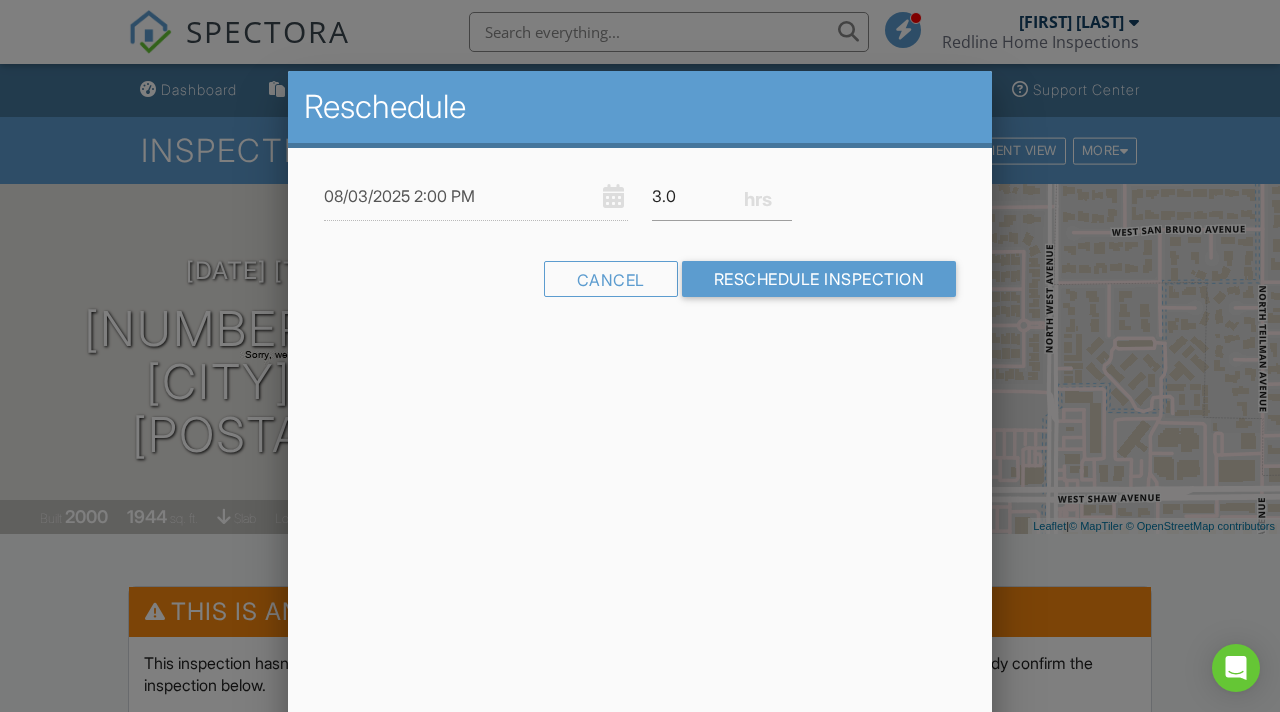 click on "08/03/2025 2:00 PM" at bounding box center [476, 196] 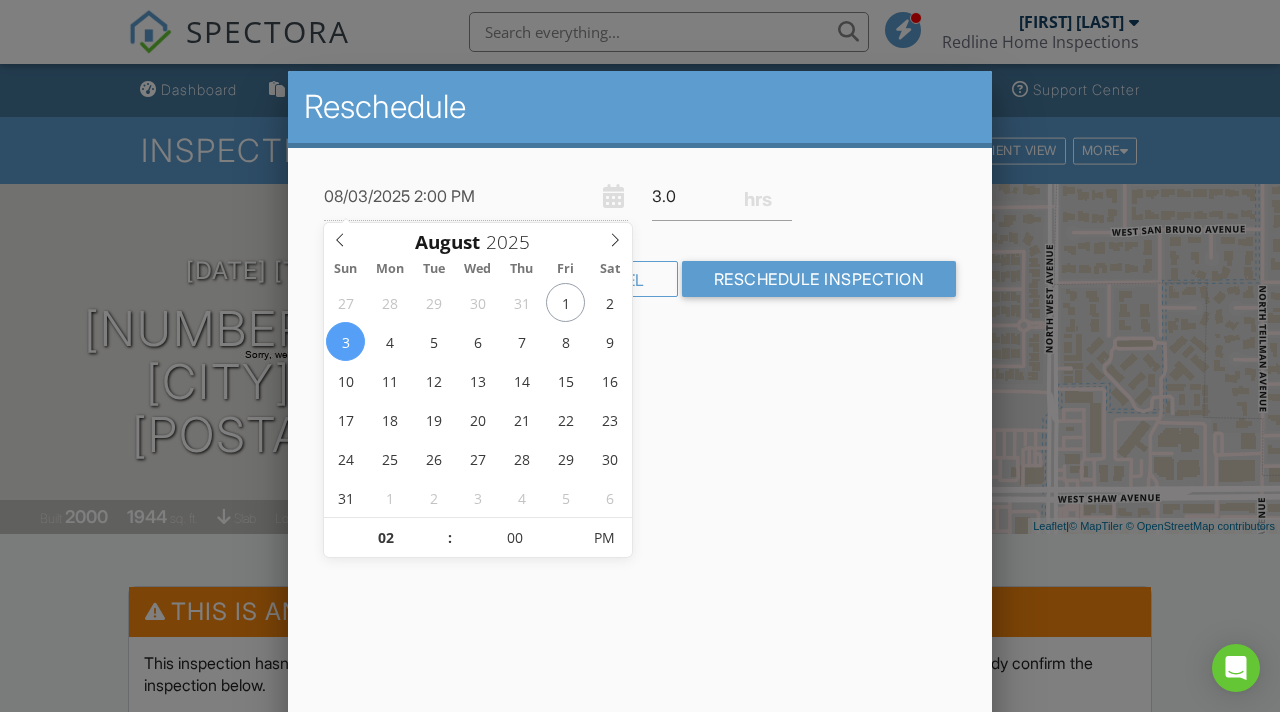 click on "Reschedule
08/03/2025 2:00 PM
3.0
Warning: this date/time is in the past.
Cancel
Reschedule Inspection" at bounding box center (640, 421) 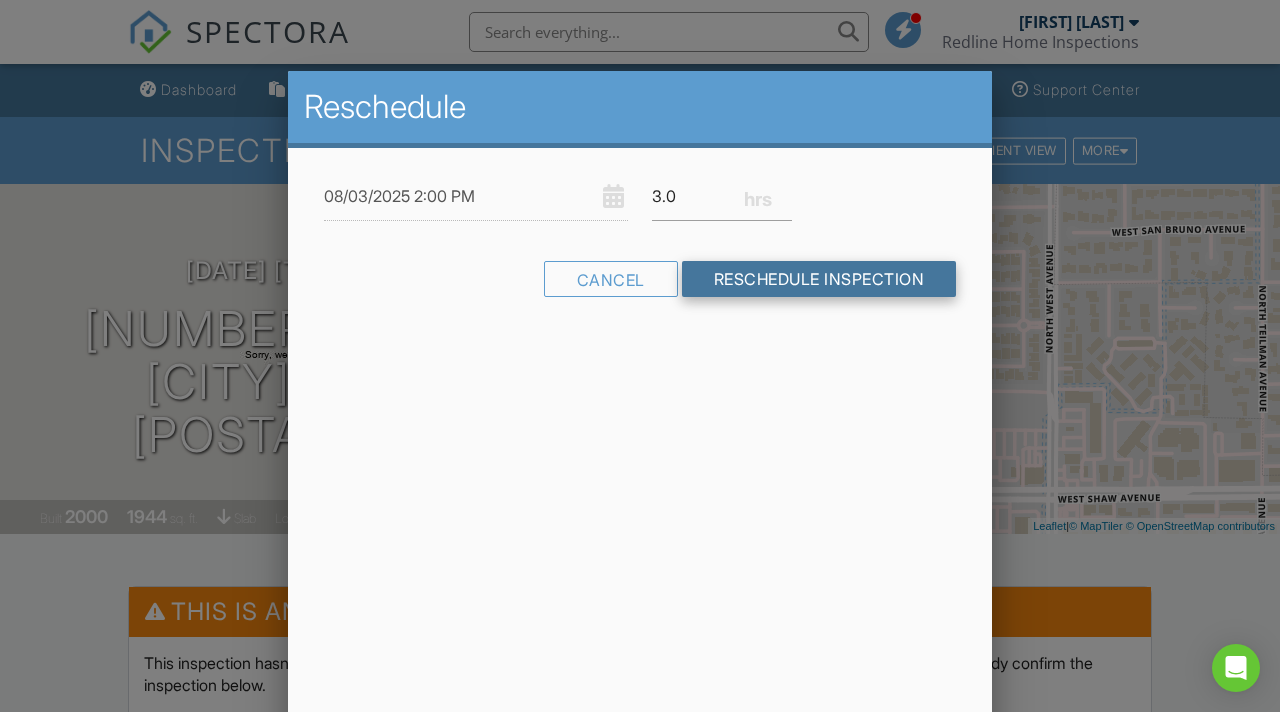 click on "Reschedule Inspection" at bounding box center [819, 279] 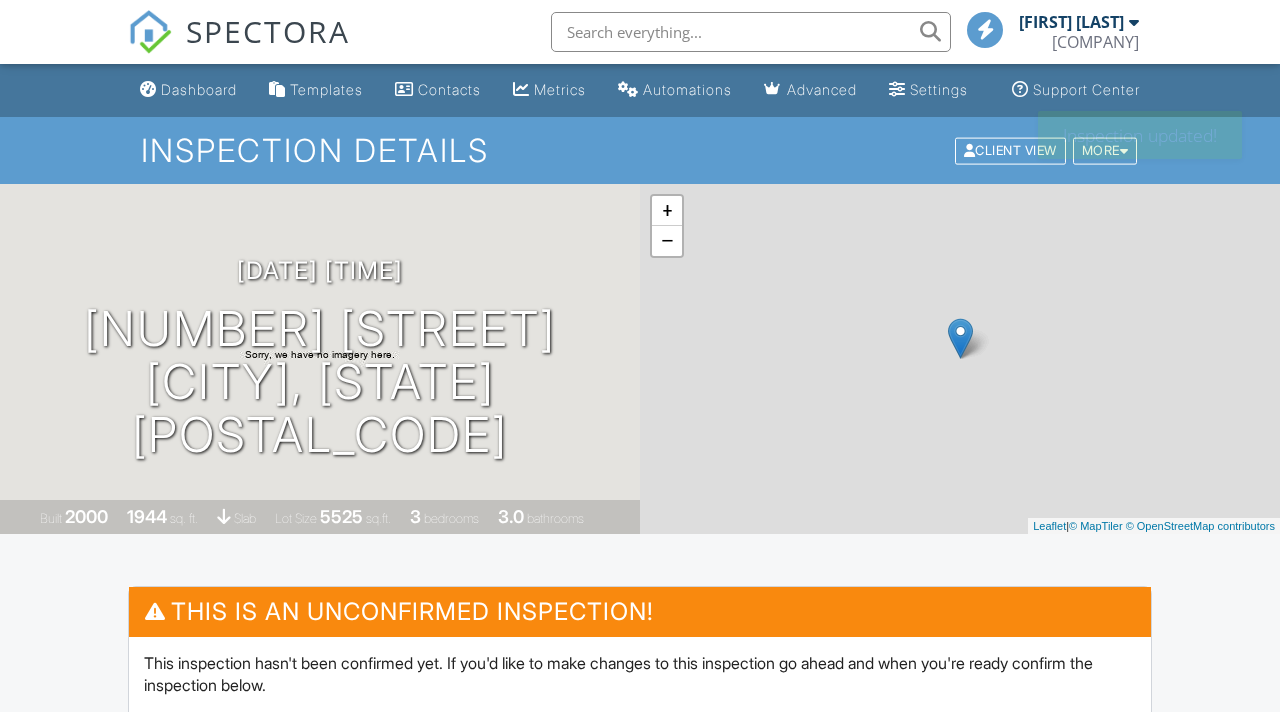 scroll, scrollTop: 0, scrollLeft: 0, axis: both 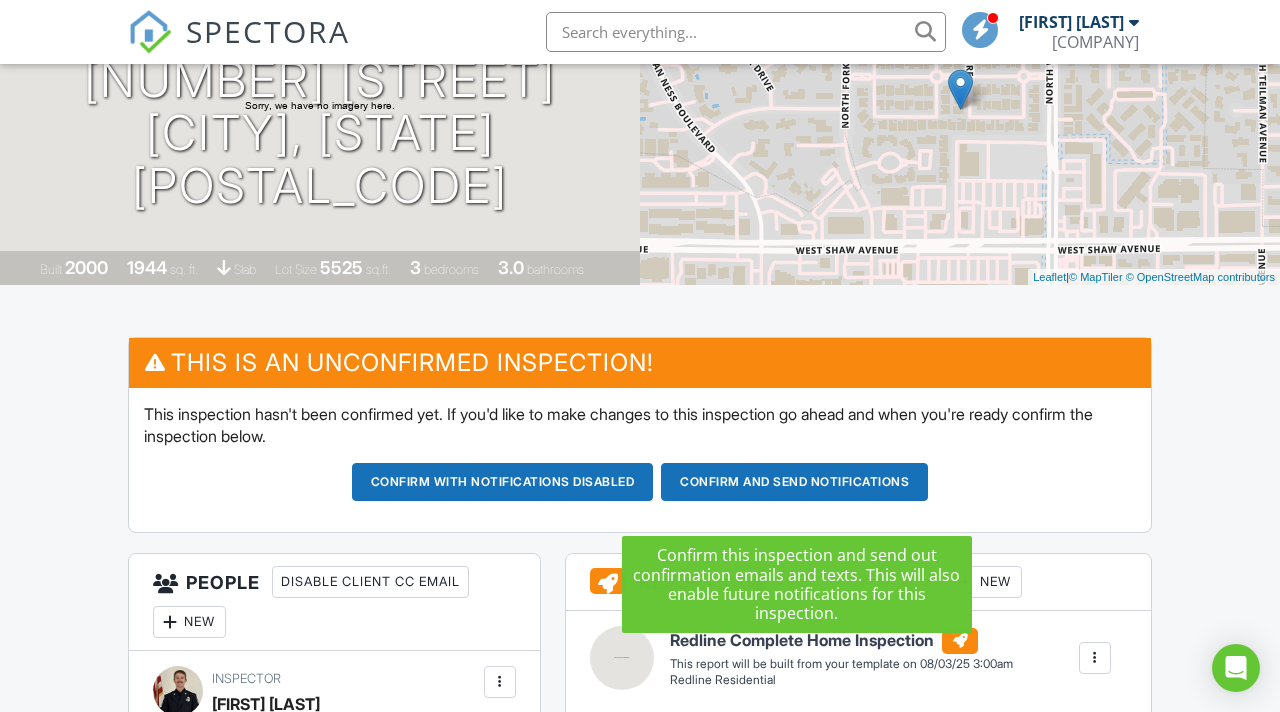 click on "Confirm and send notifications" at bounding box center [503, 482] 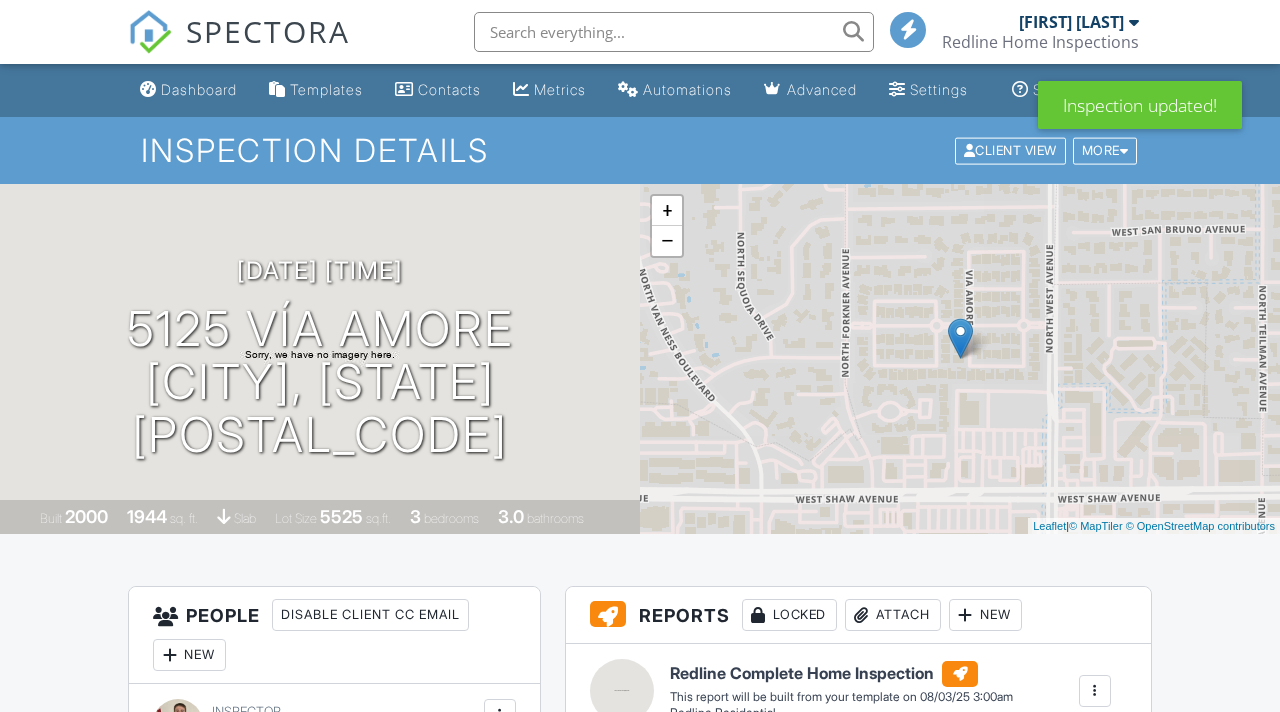 scroll, scrollTop: 0, scrollLeft: 0, axis: both 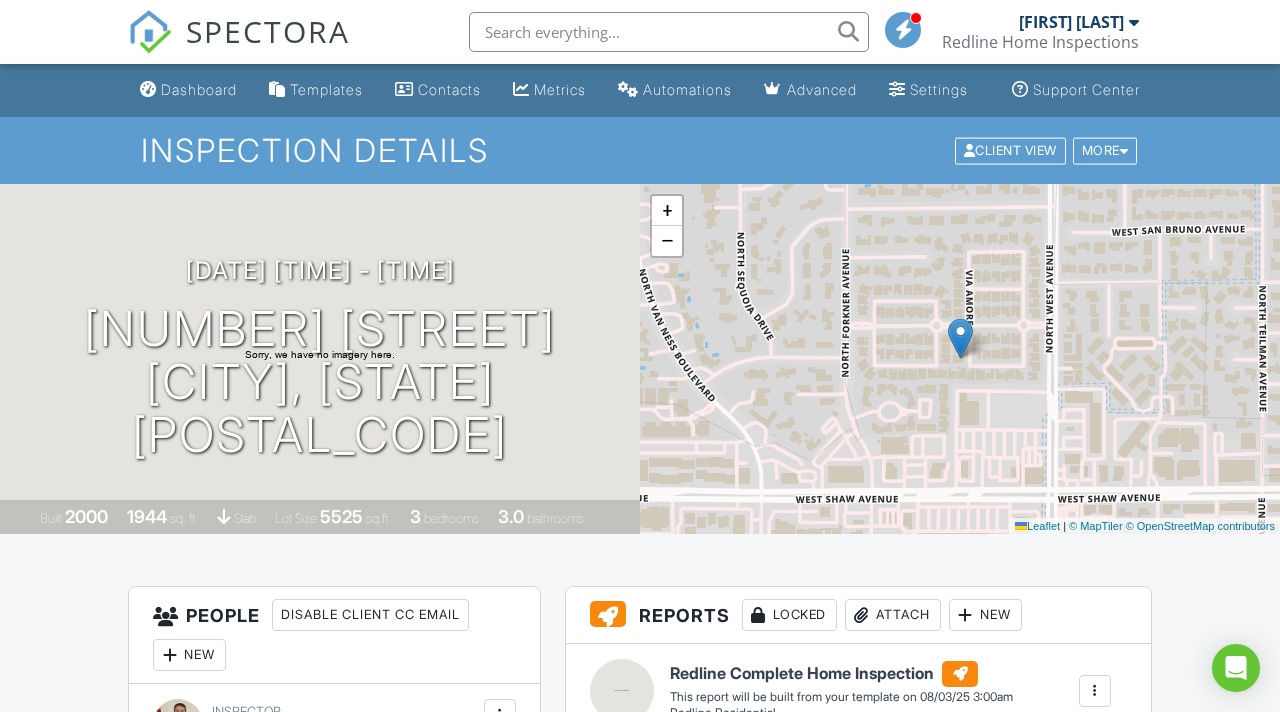 click on "SPECTORA" at bounding box center [268, 31] 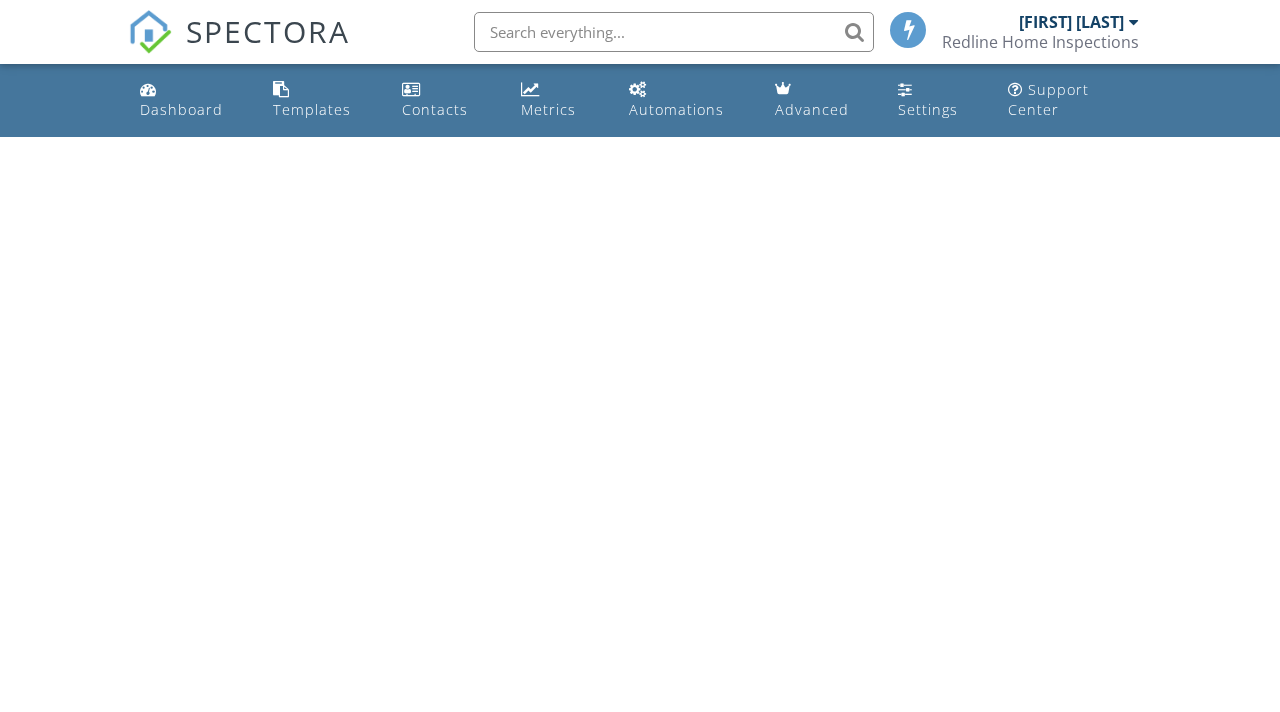 scroll, scrollTop: 0, scrollLeft: 0, axis: both 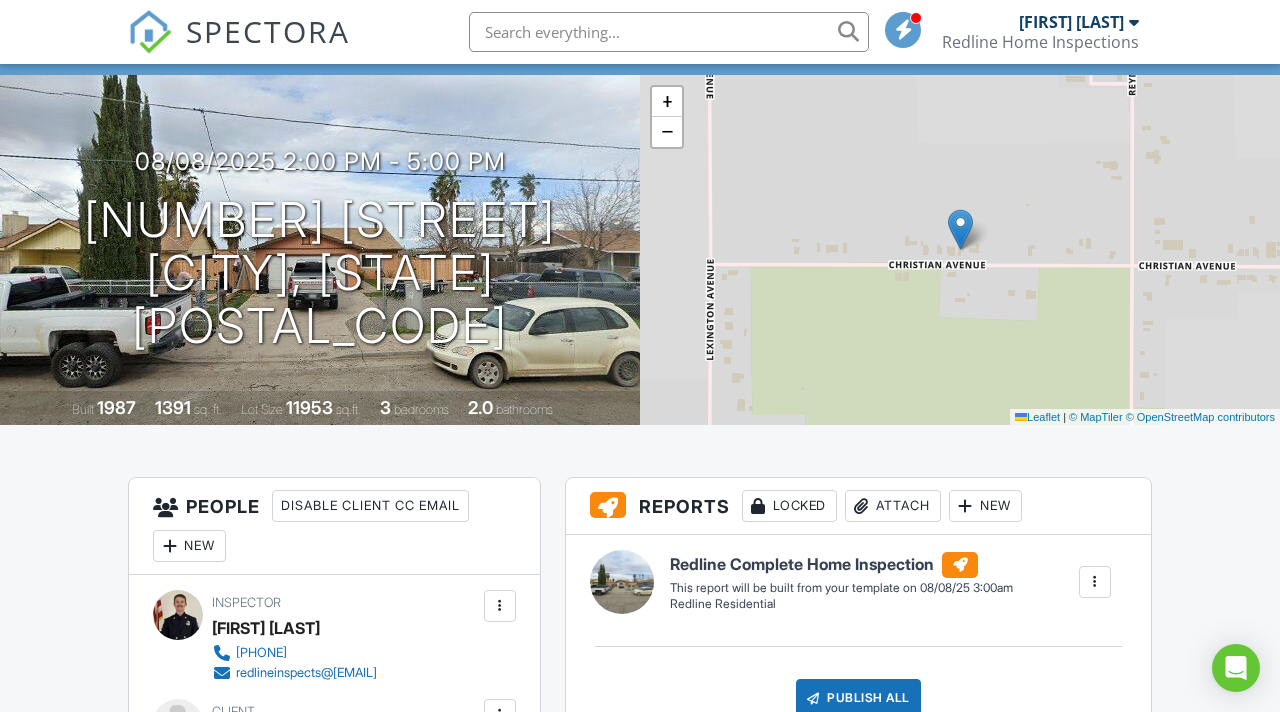 click on "SPECTORA" at bounding box center (268, 31) 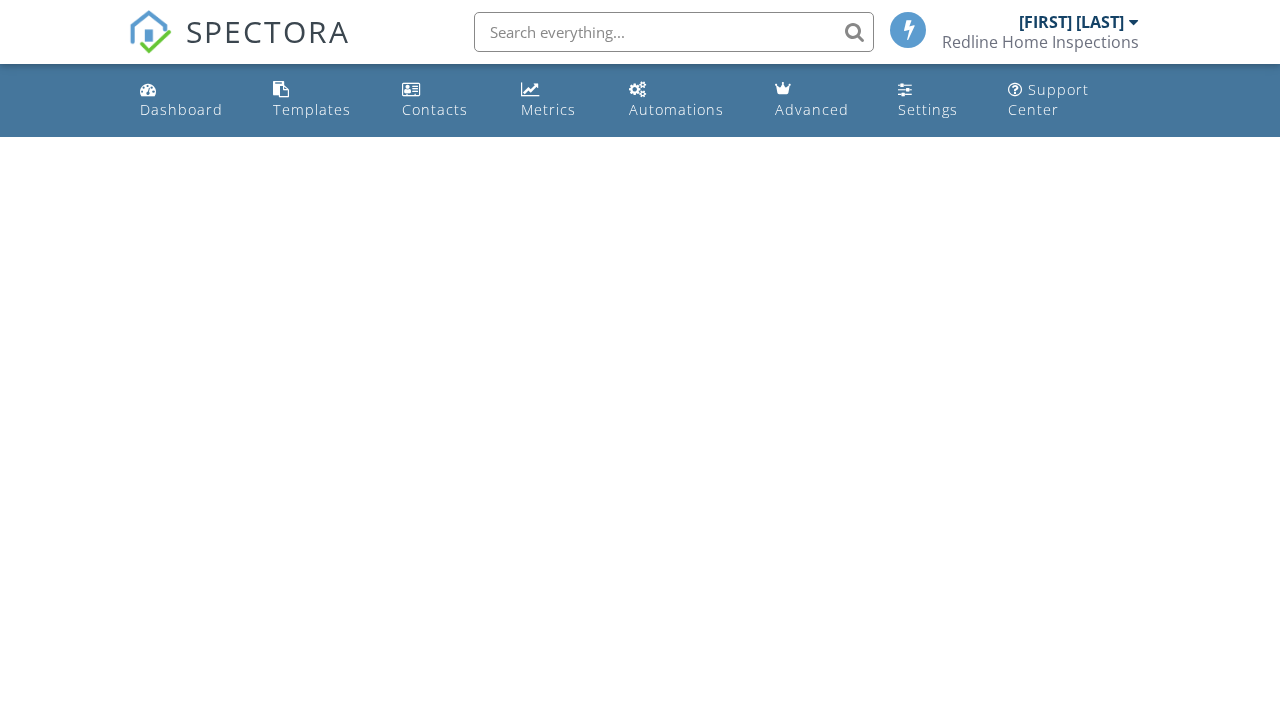 scroll, scrollTop: 0, scrollLeft: 0, axis: both 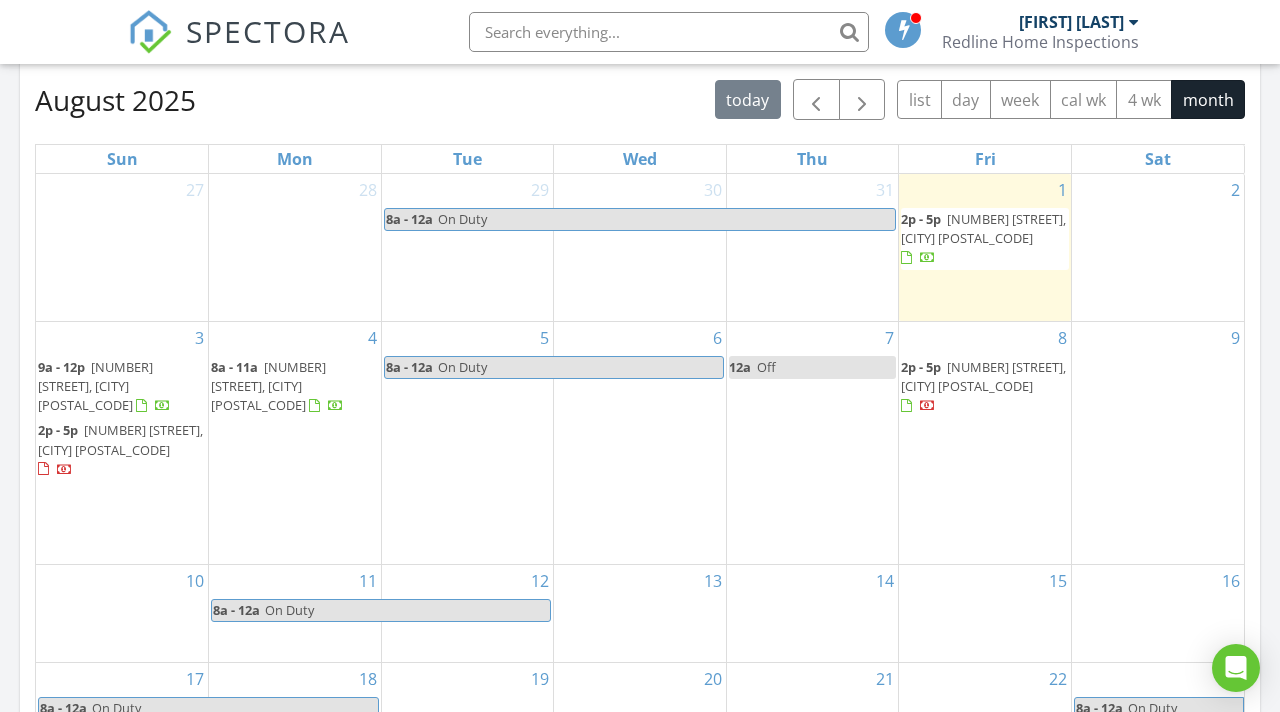 click on "[NUMBER]
[TIME] - [TIME]
[NUMBER] [STREET], [CITY] [POSTAL_CODE]" at bounding box center [295, 443] 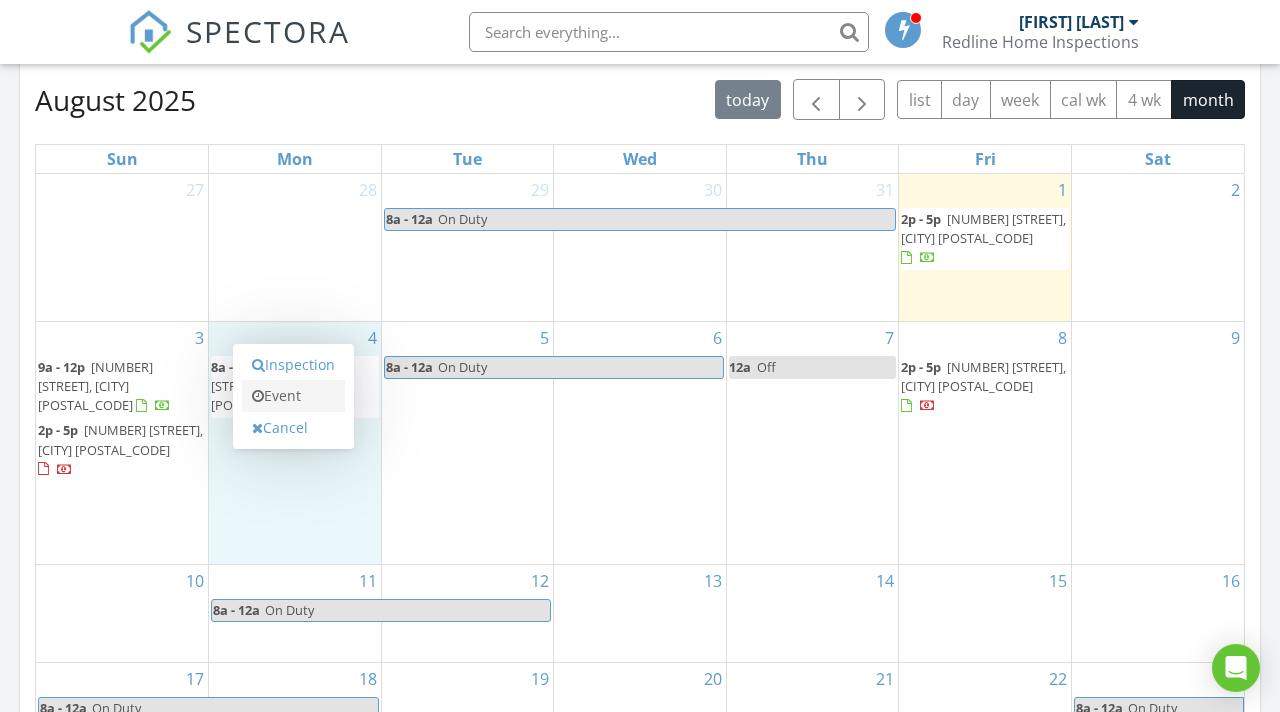 click on "Event" at bounding box center (293, 396) 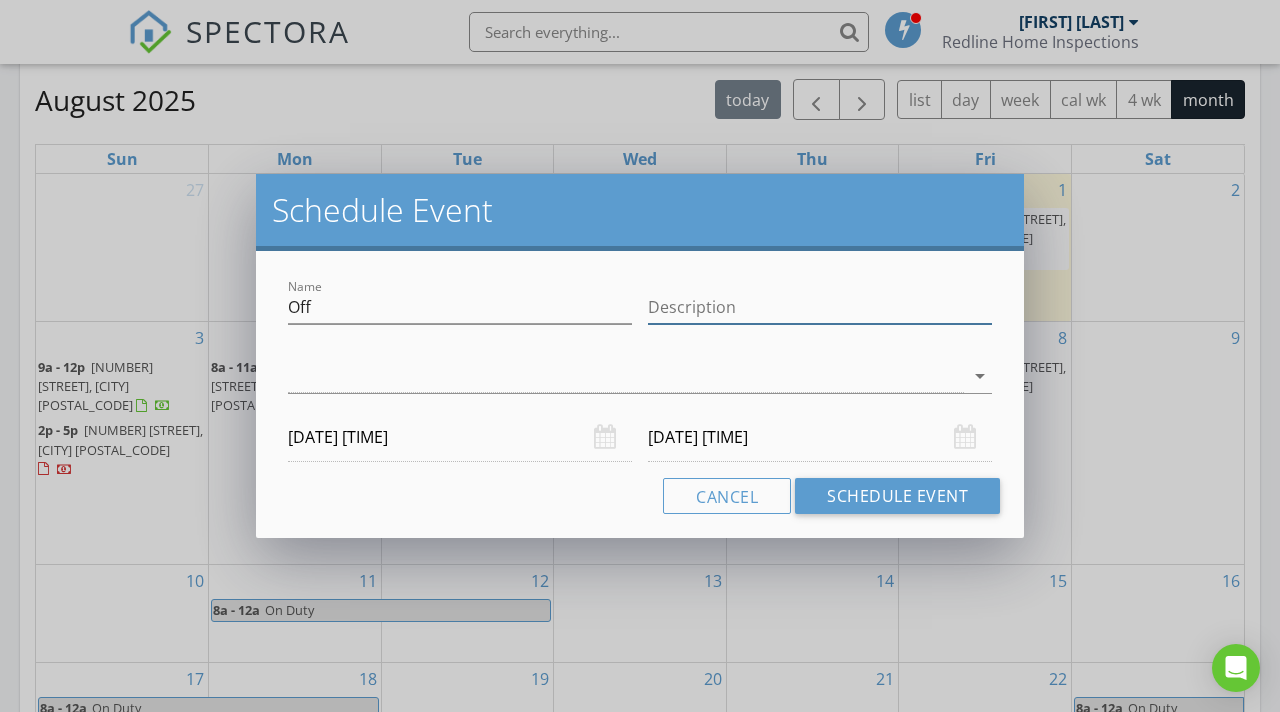 click on "Description" at bounding box center (820, 307) 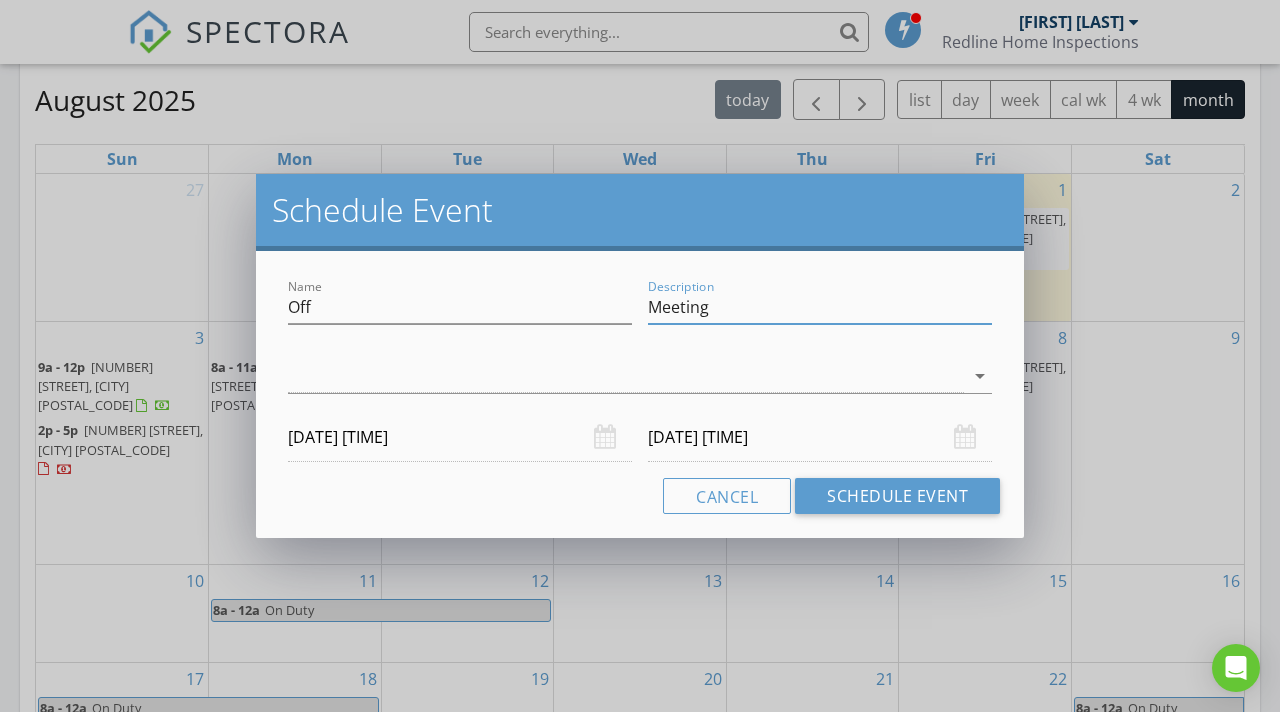 type on "Meeting" 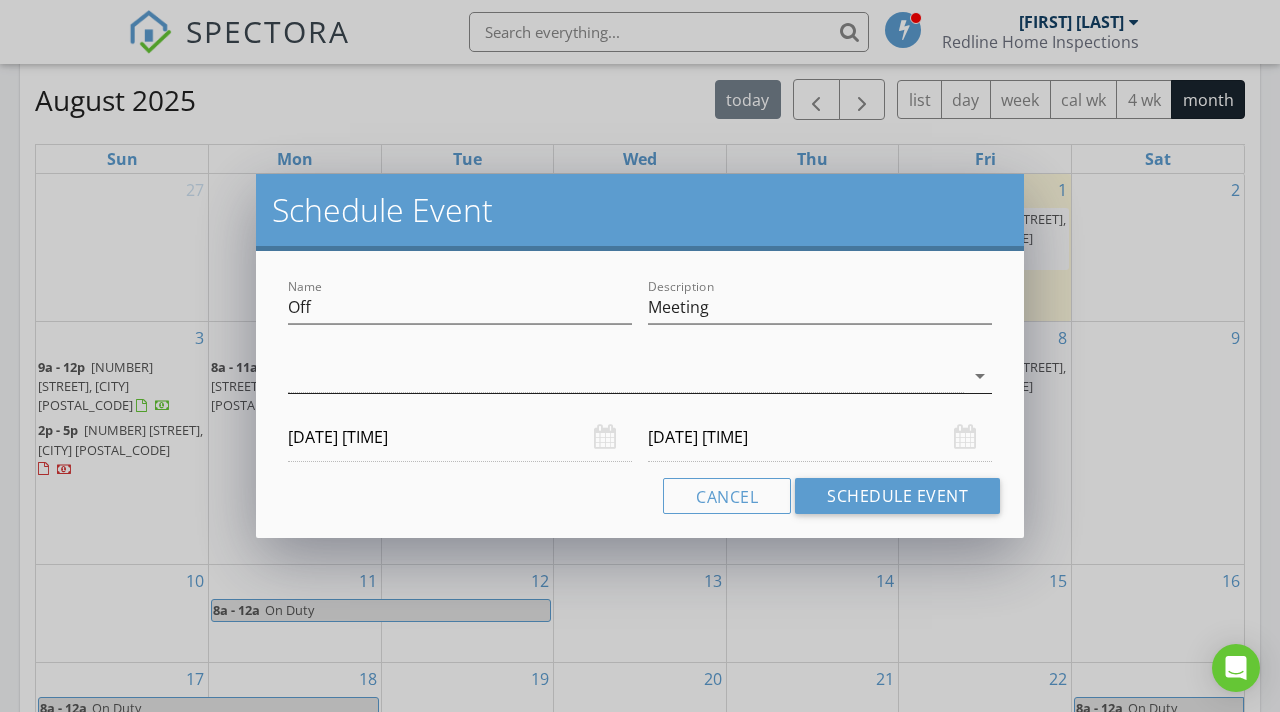 click at bounding box center (626, 376) 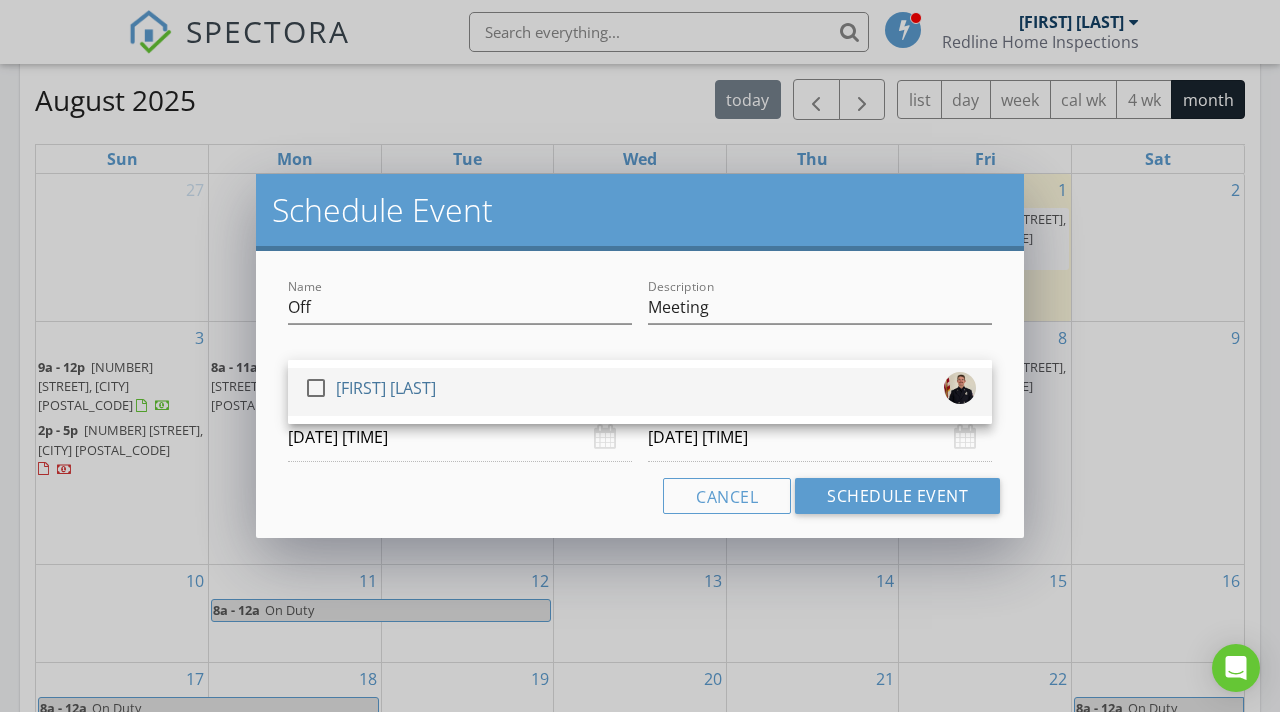 click on "check_box_outline_blank   Kevin Spencer" at bounding box center [640, 392] 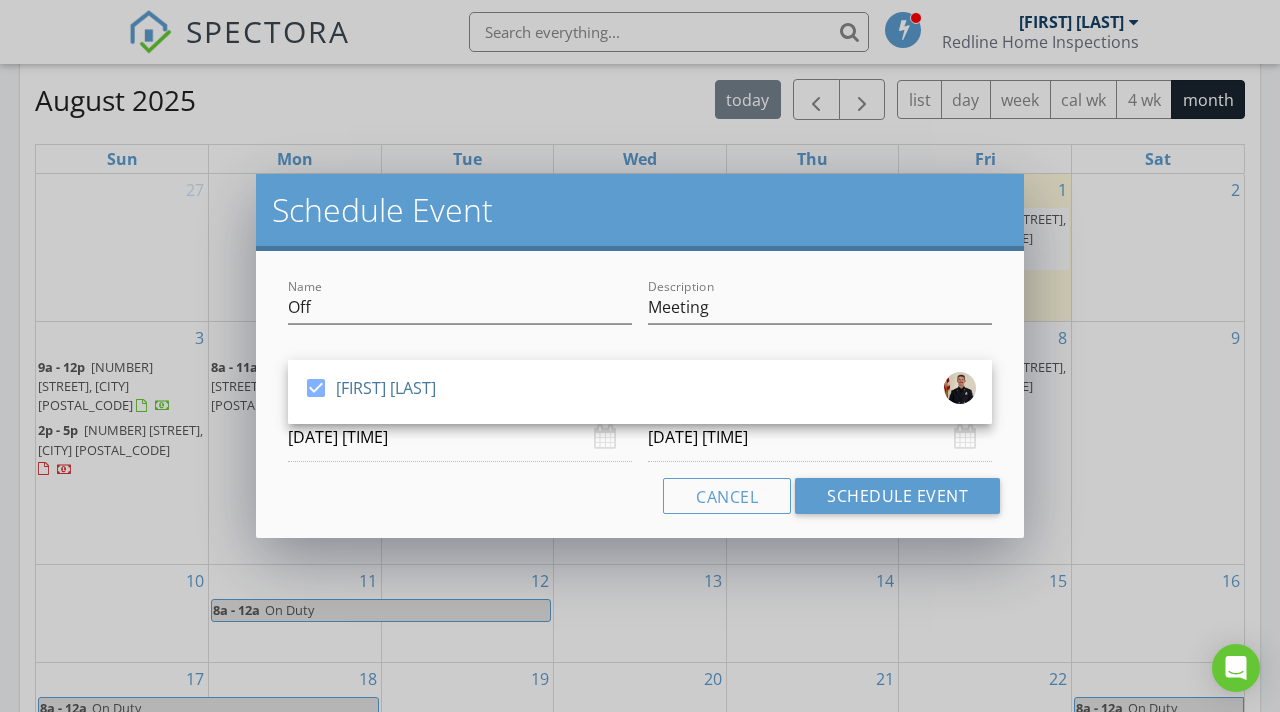 click on "Cancel   Schedule Event" at bounding box center [640, 496] 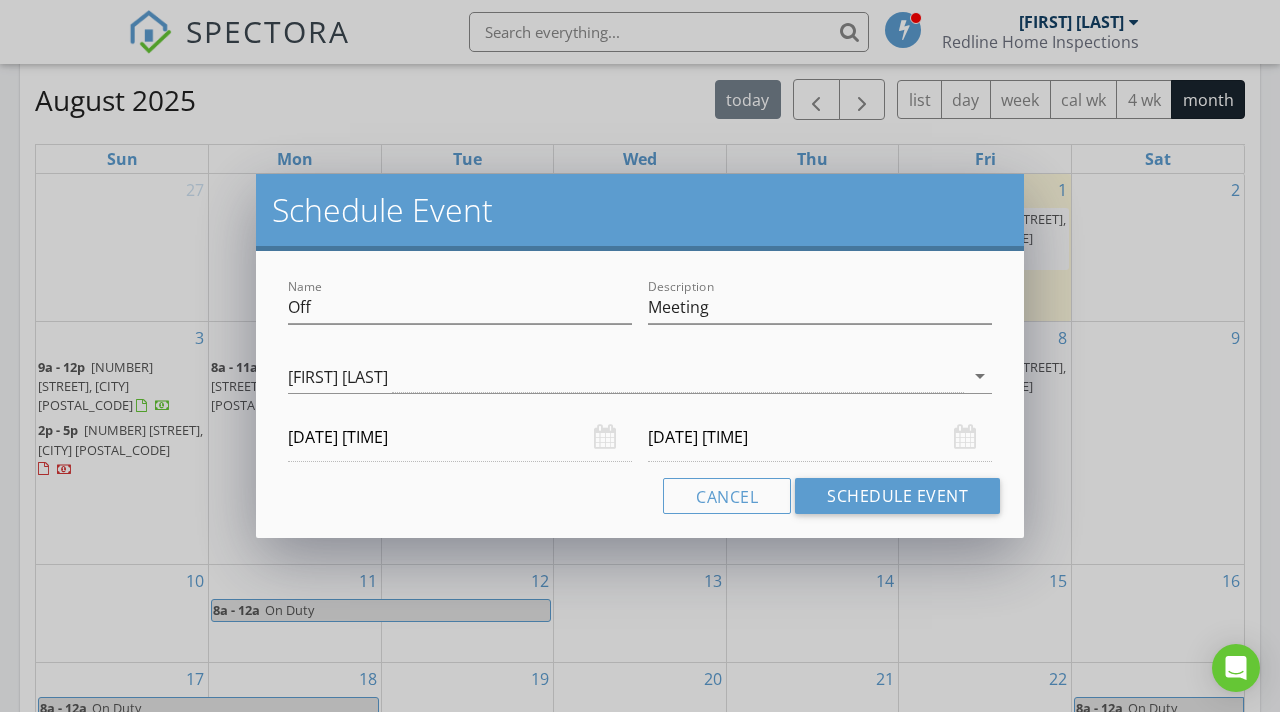 click on "08/04/2025 12:00 AM" at bounding box center [460, 437] 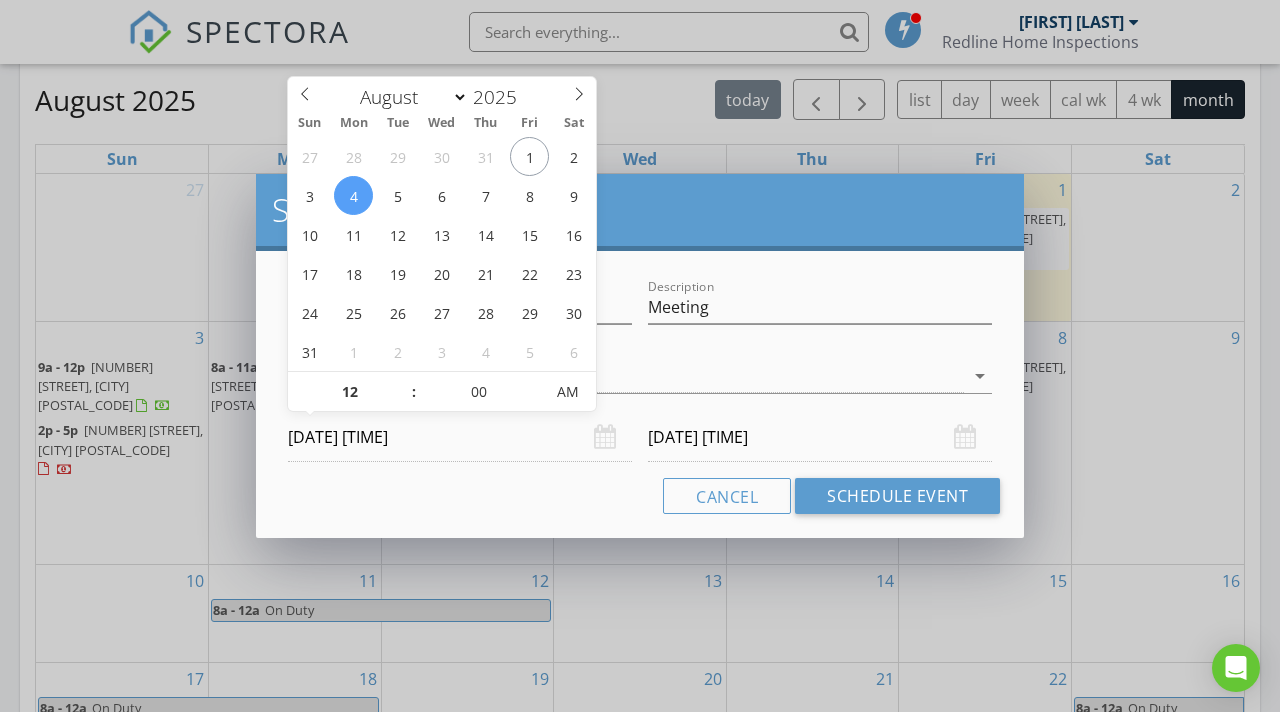click on "Cancel   Schedule Event" at bounding box center [640, 496] 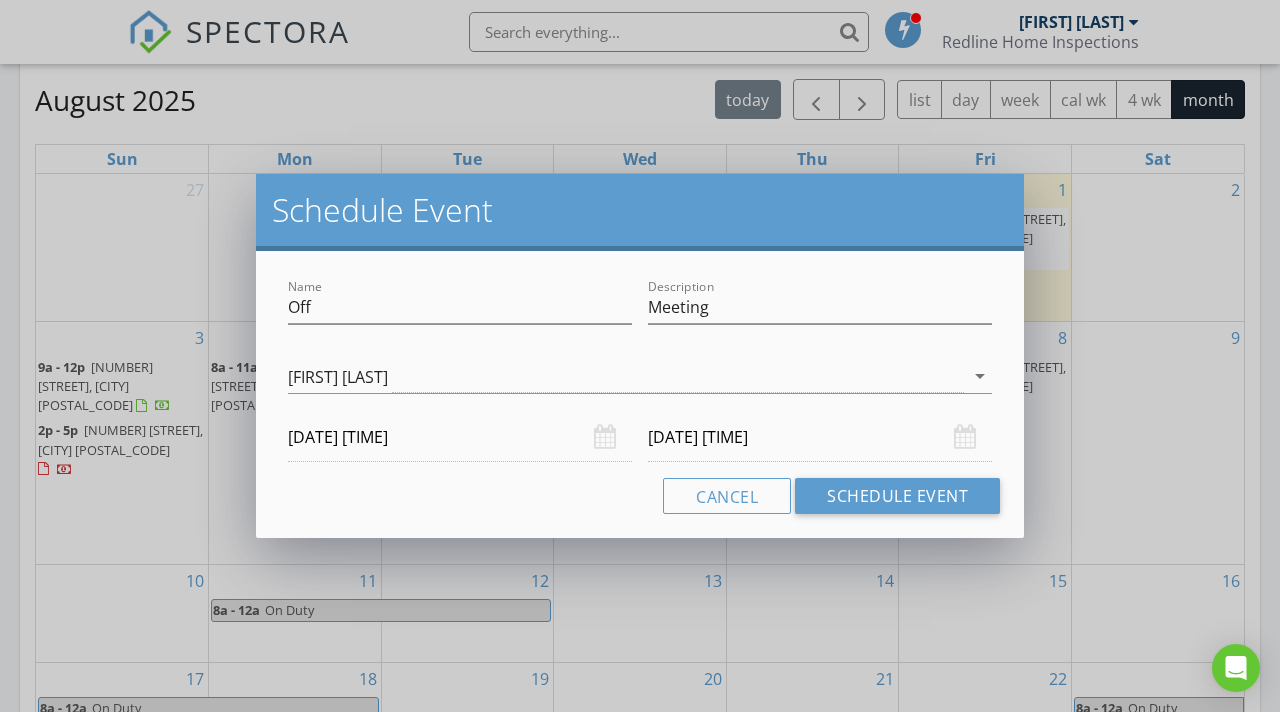 click on "08/05/2025 12:00 AM" at bounding box center (820, 437) 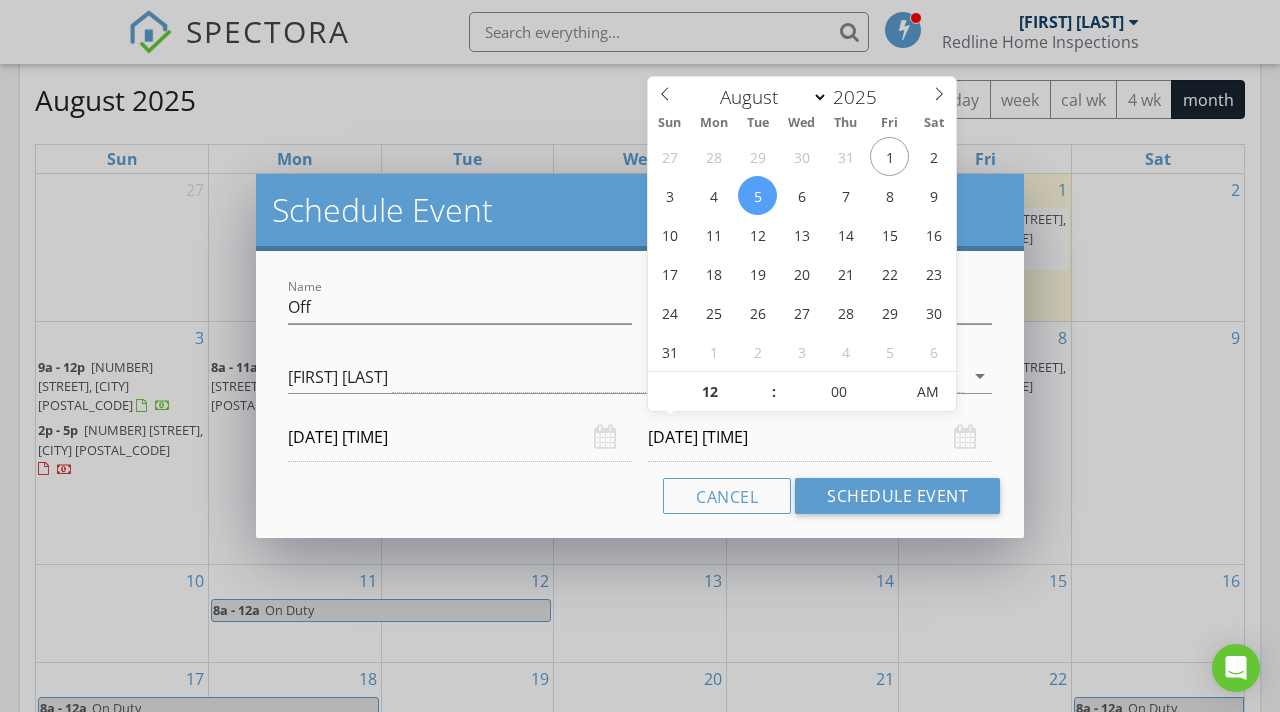 click on "08/05/2025 12:00 AM" at bounding box center [820, 437] 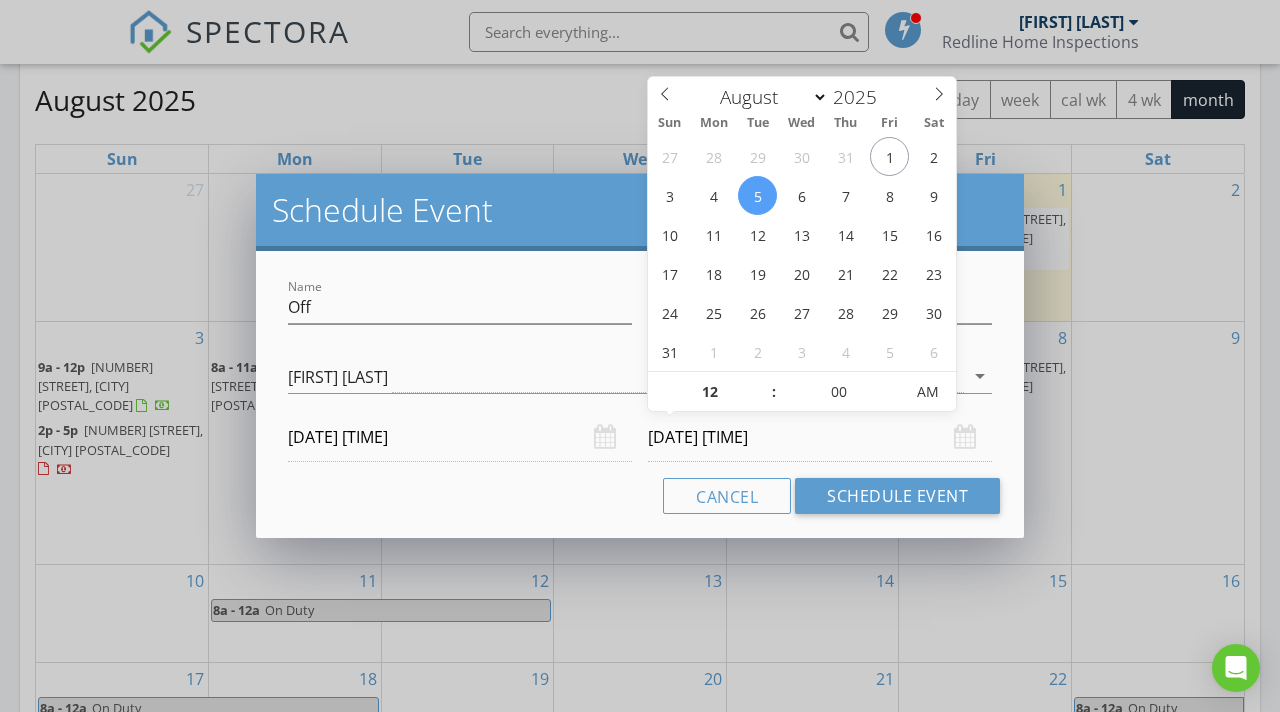 click on "Cancel   Schedule Event" at bounding box center (640, 496) 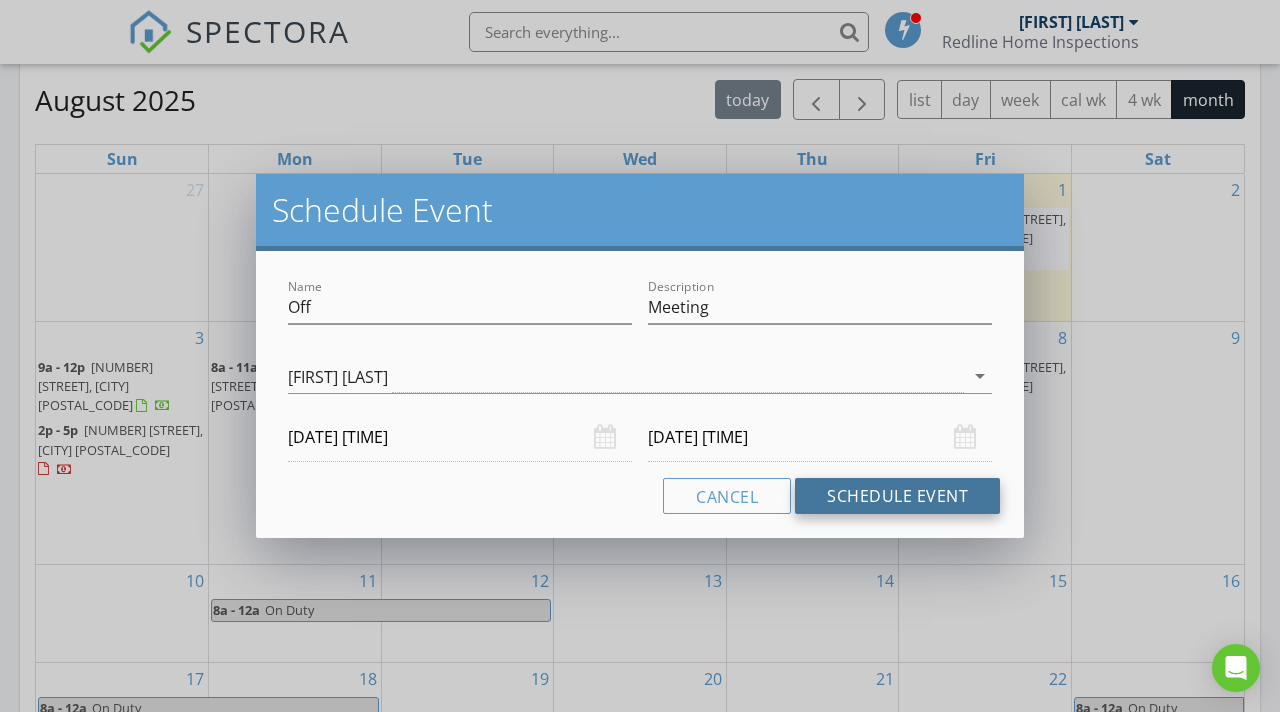 click on "Schedule Event" at bounding box center [897, 496] 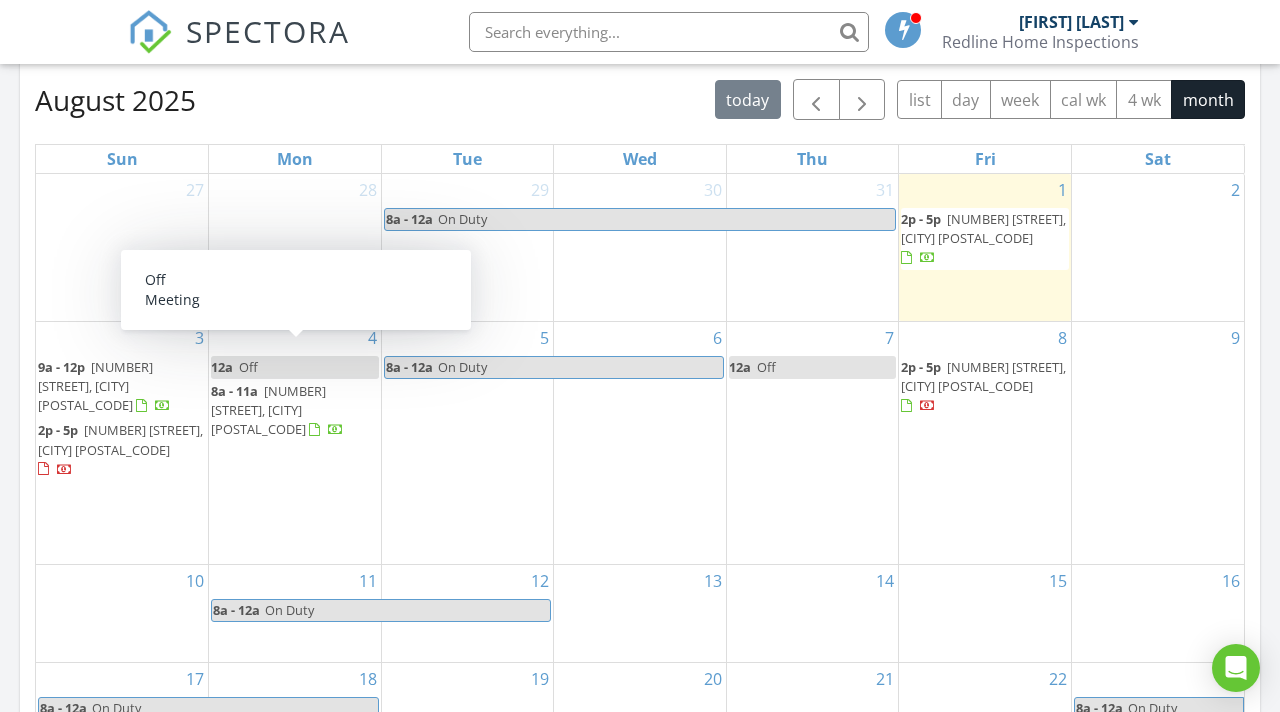 click on "12a
Off" at bounding box center [295, 367] 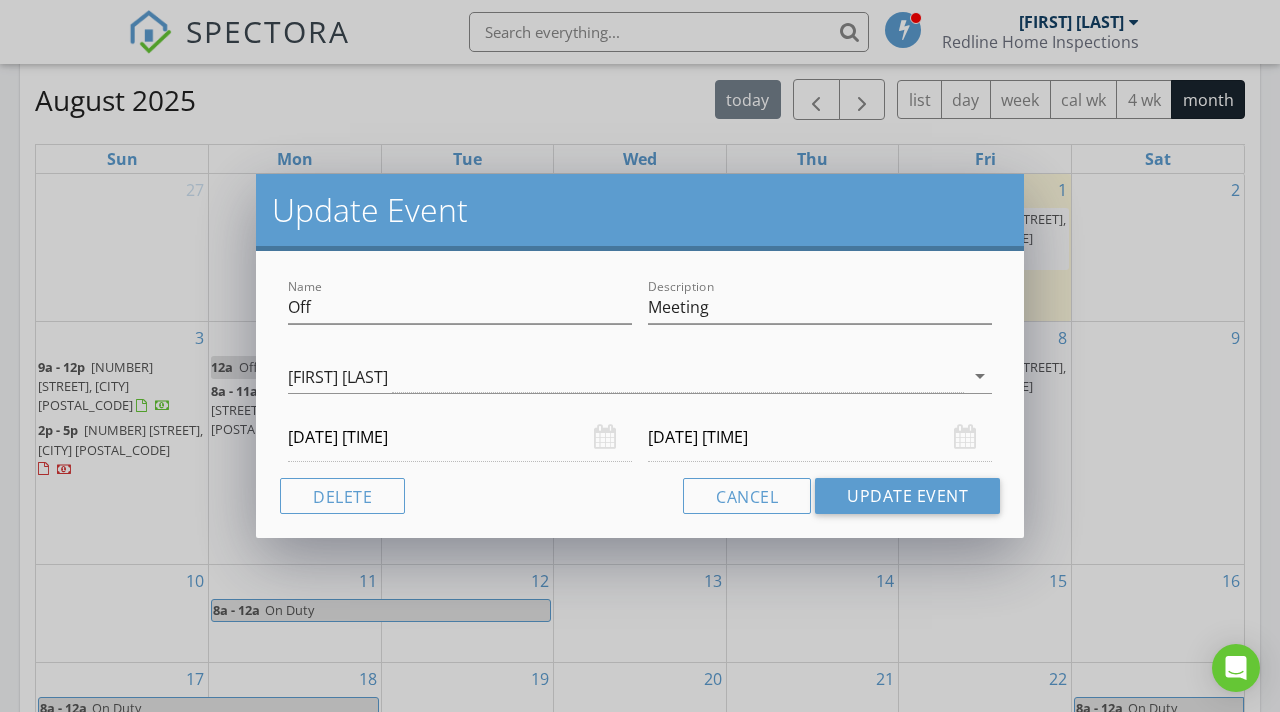 click on "08/04/2025 12:00 AM" at bounding box center (460, 437) 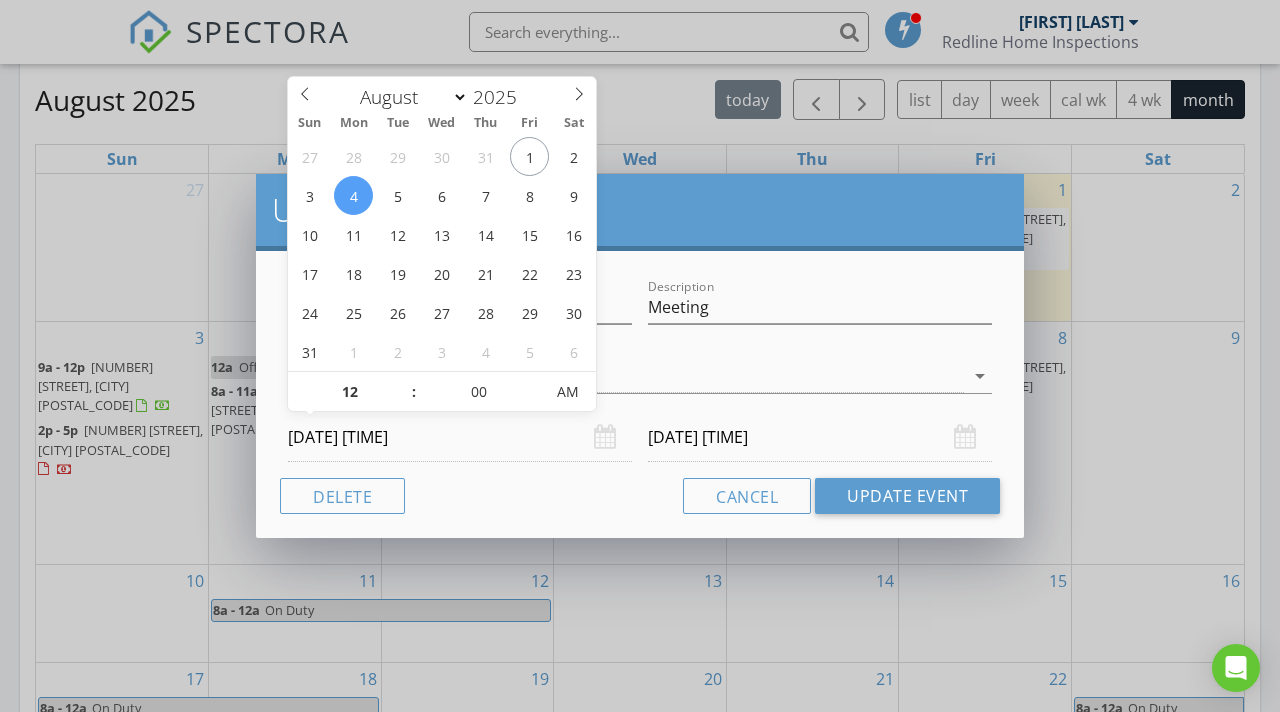 click on "Name Off   Description Meeting   Kevin Spencer arrow_drop_down     08/04/2025 12:00 AM   08/05/2025 12:00 AM       Delete   Cancel   Update Event" at bounding box center (640, 394) 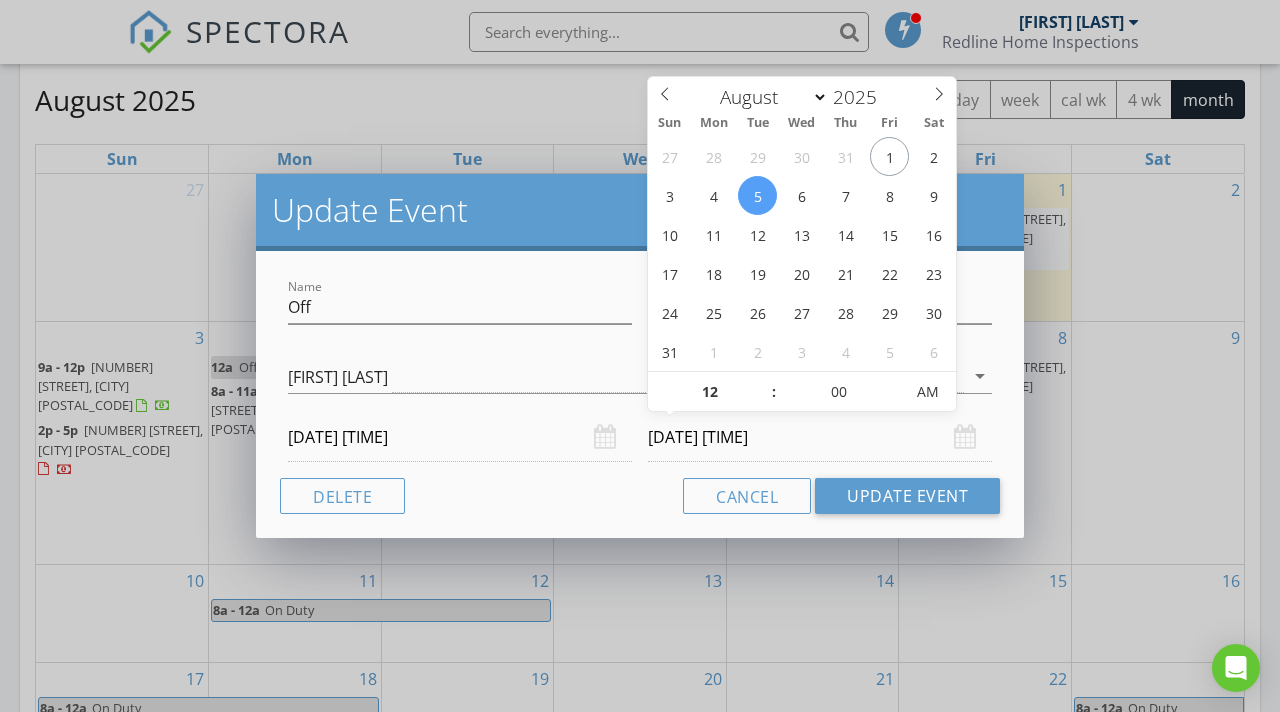 click on "08/05/2025 12:00 AM" at bounding box center [820, 437] 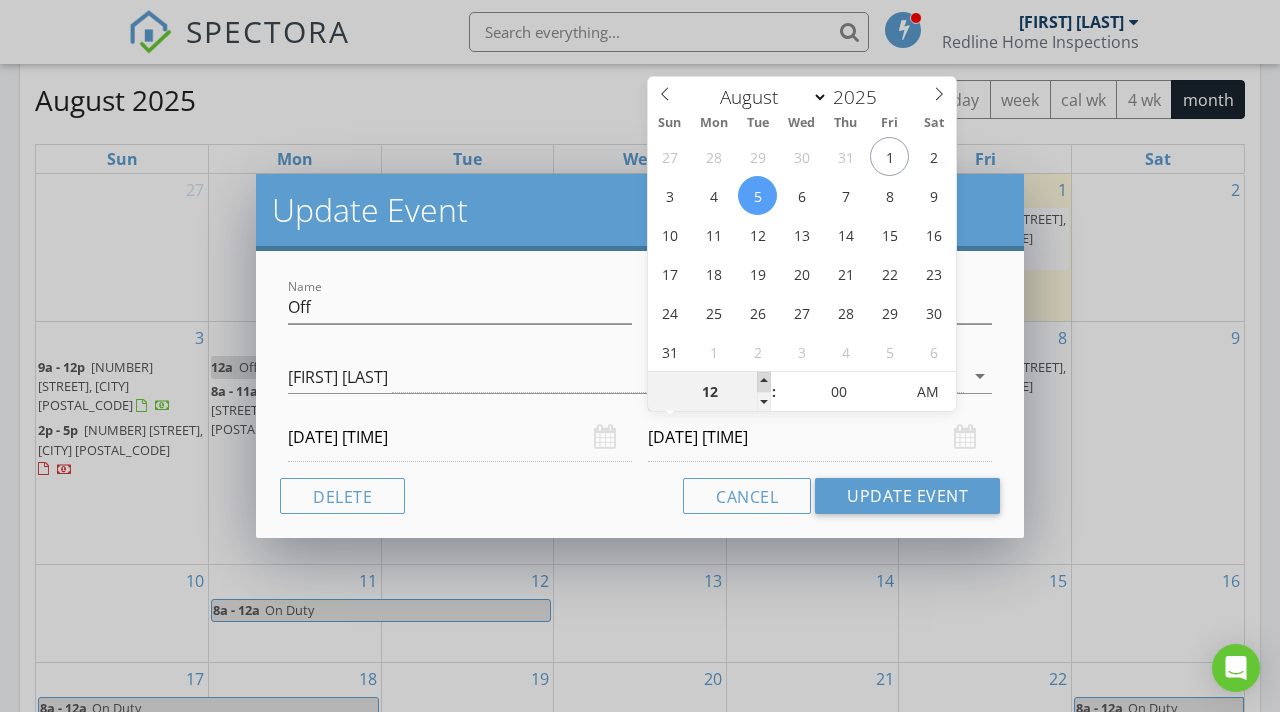 click at bounding box center (764, 382) 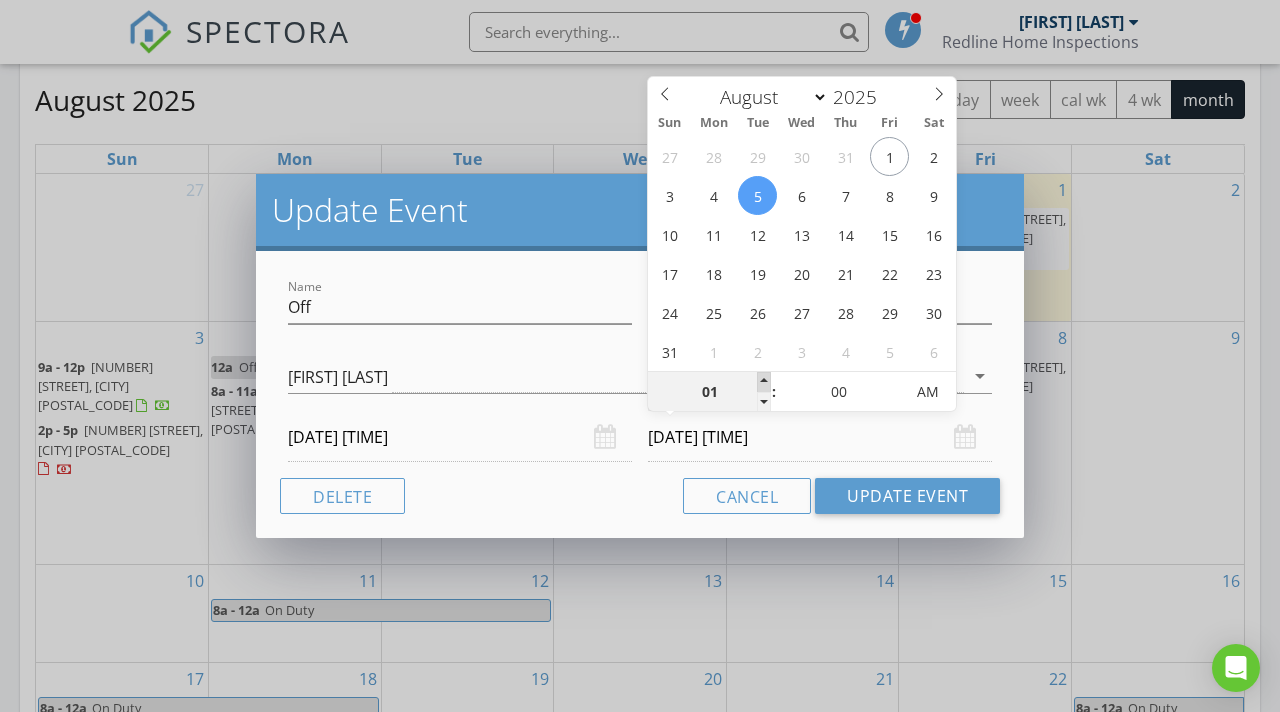 type on "02" 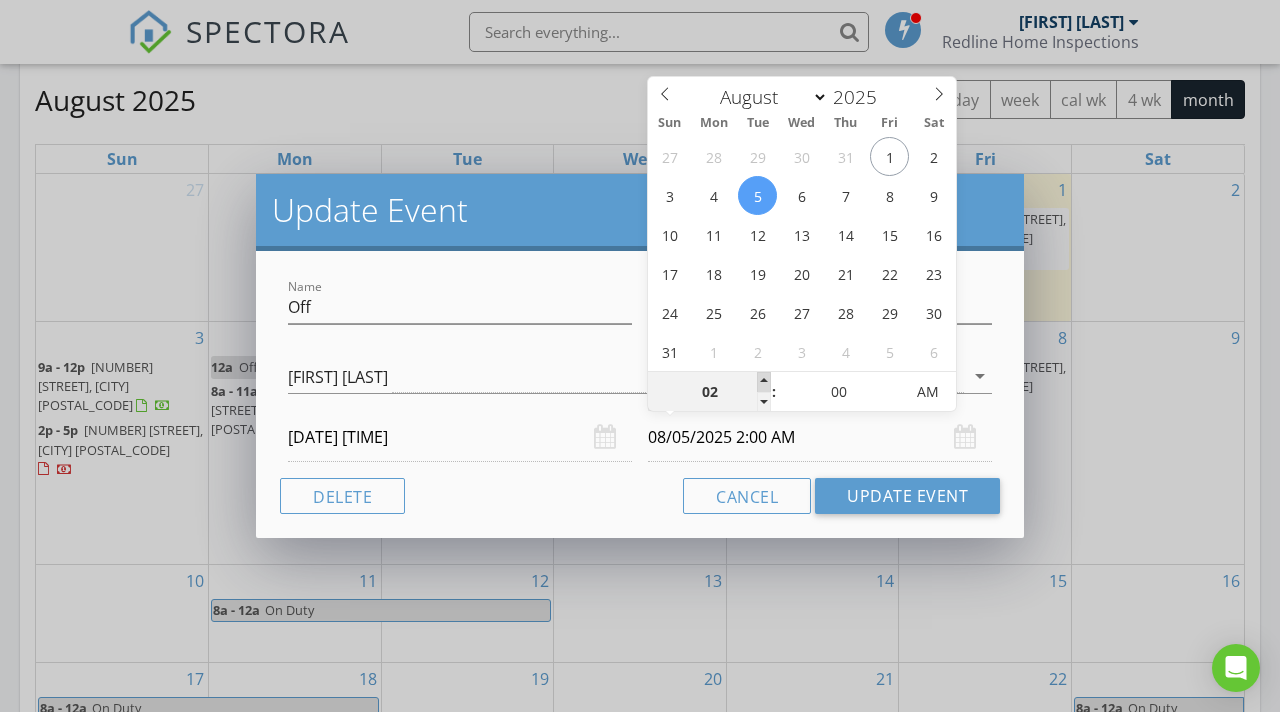 click at bounding box center [764, 382] 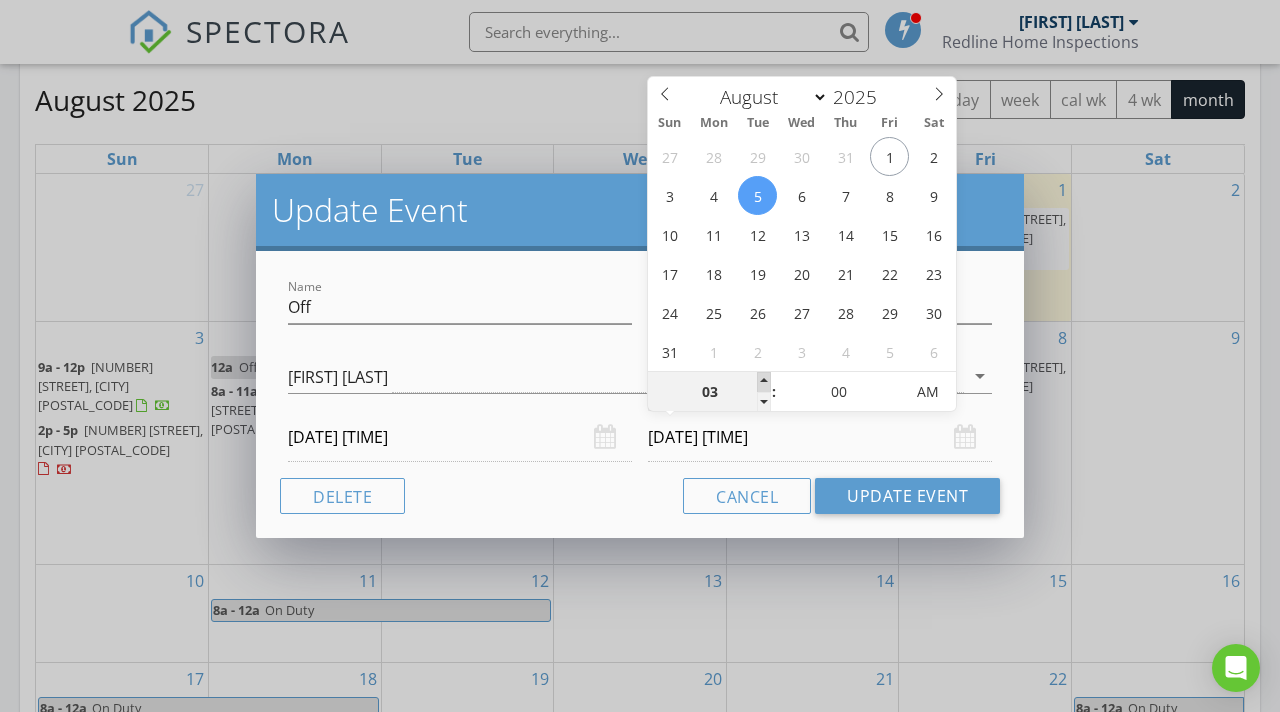 click at bounding box center [764, 382] 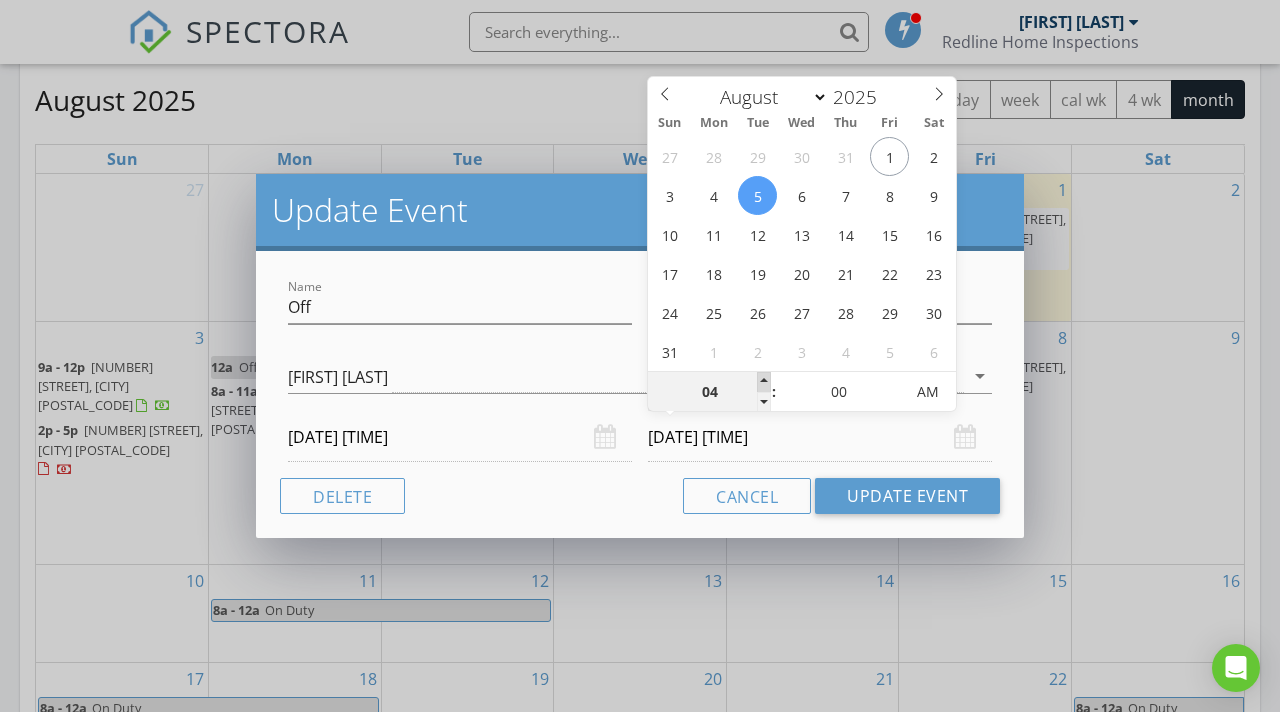 click at bounding box center (764, 382) 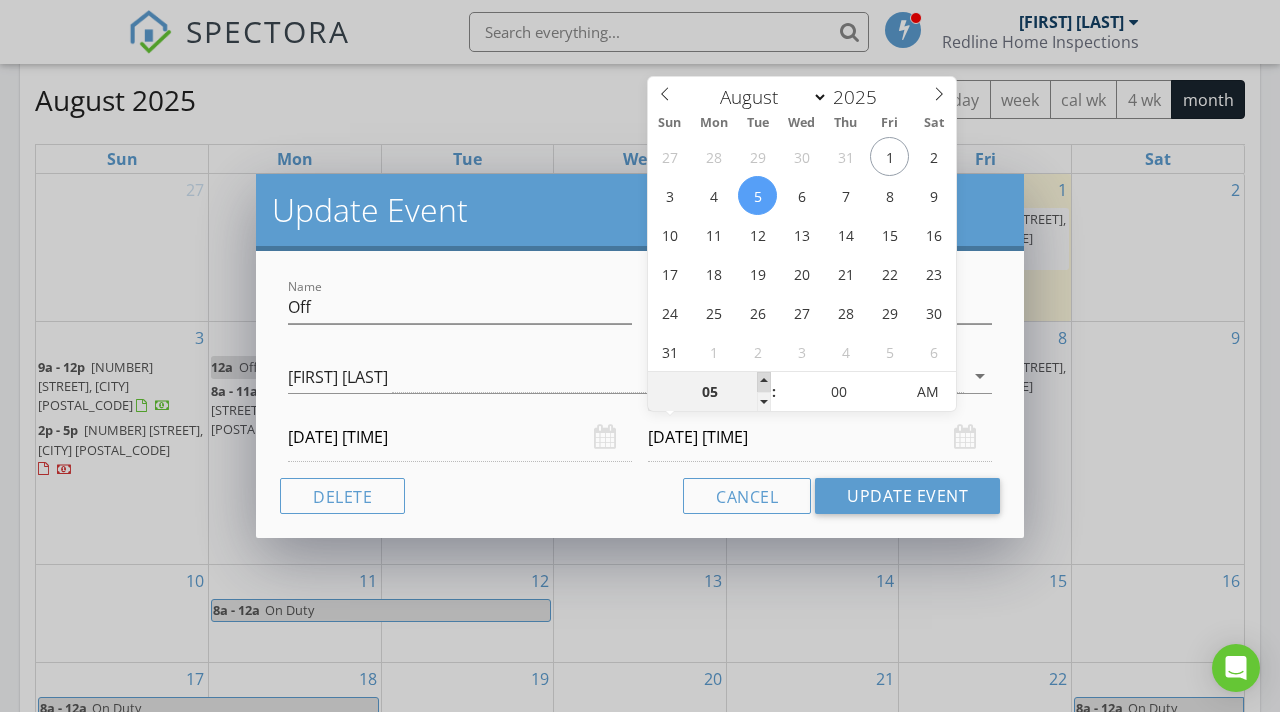 type on "08/05/2025 5:00 AM" 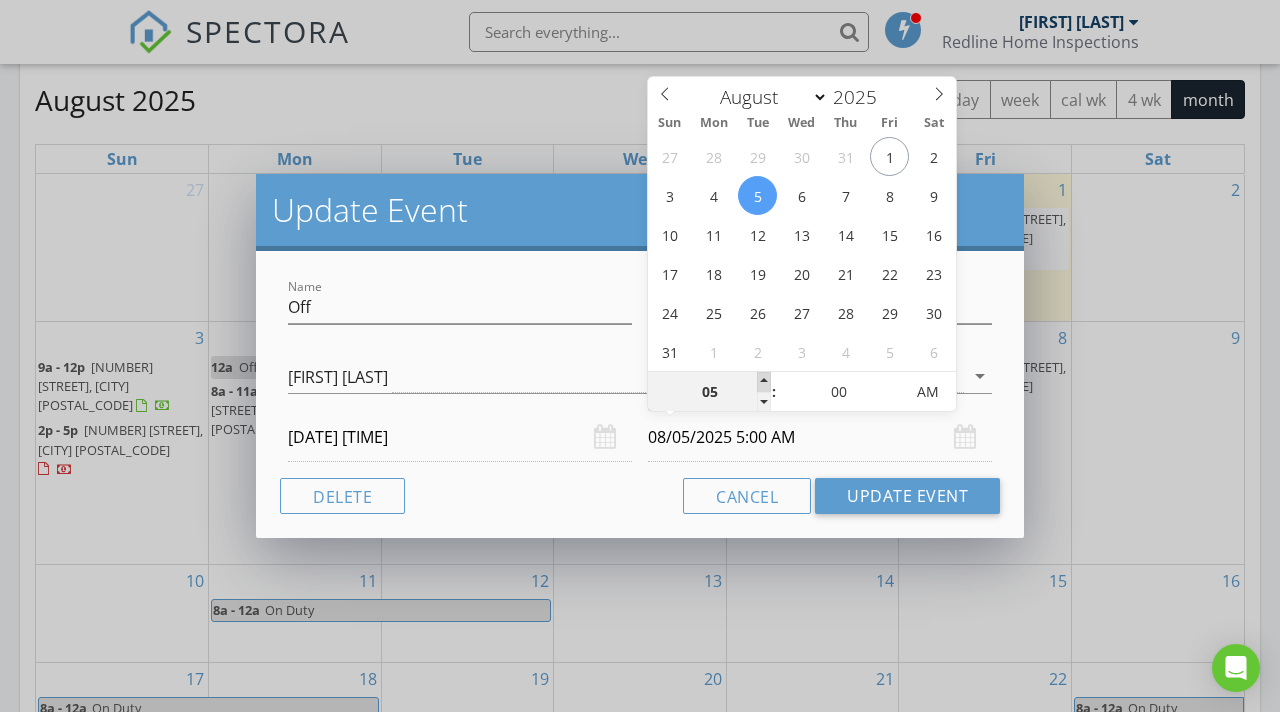 click at bounding box center [764, 382] 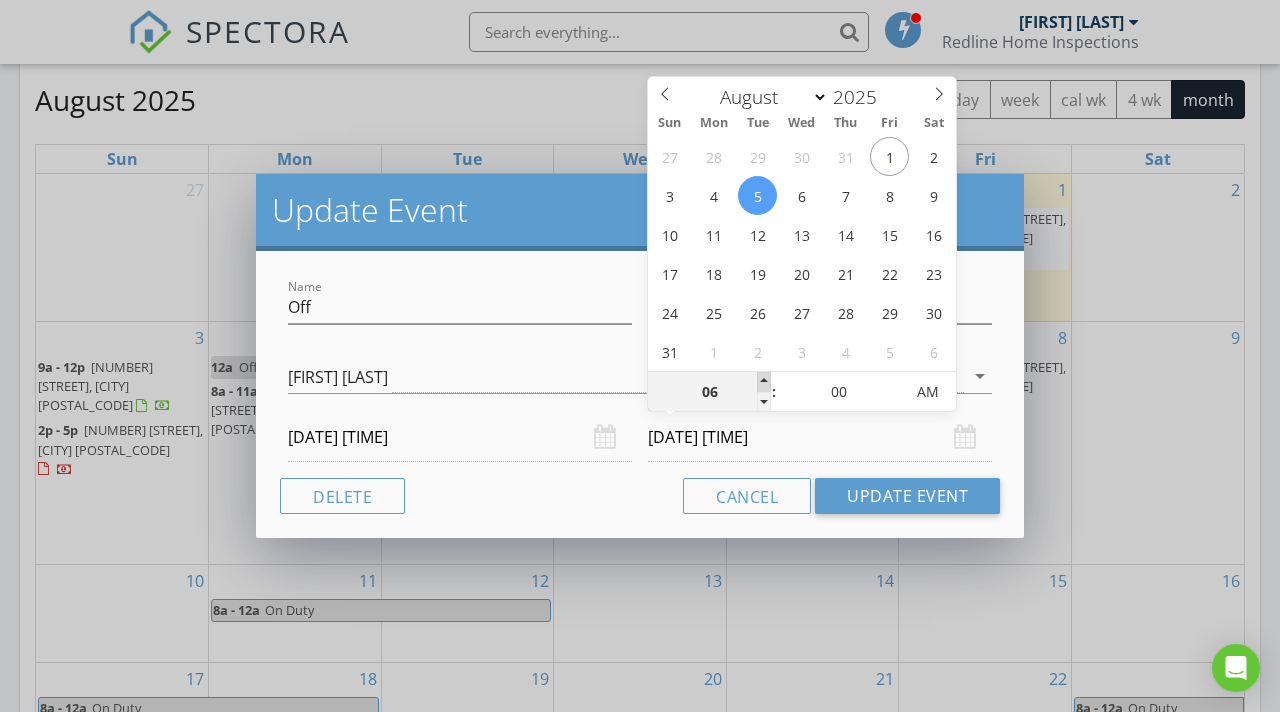 click at bounding box center [764, 382] 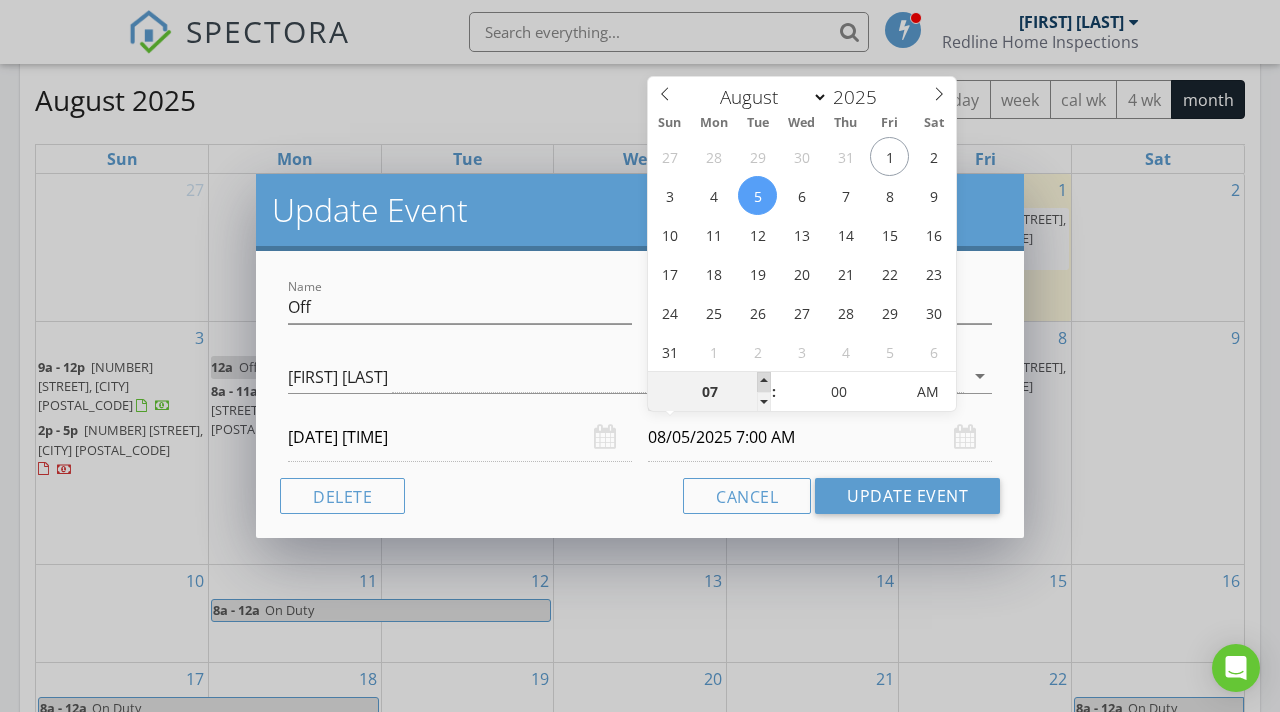 click at bounding box center [764, 382] 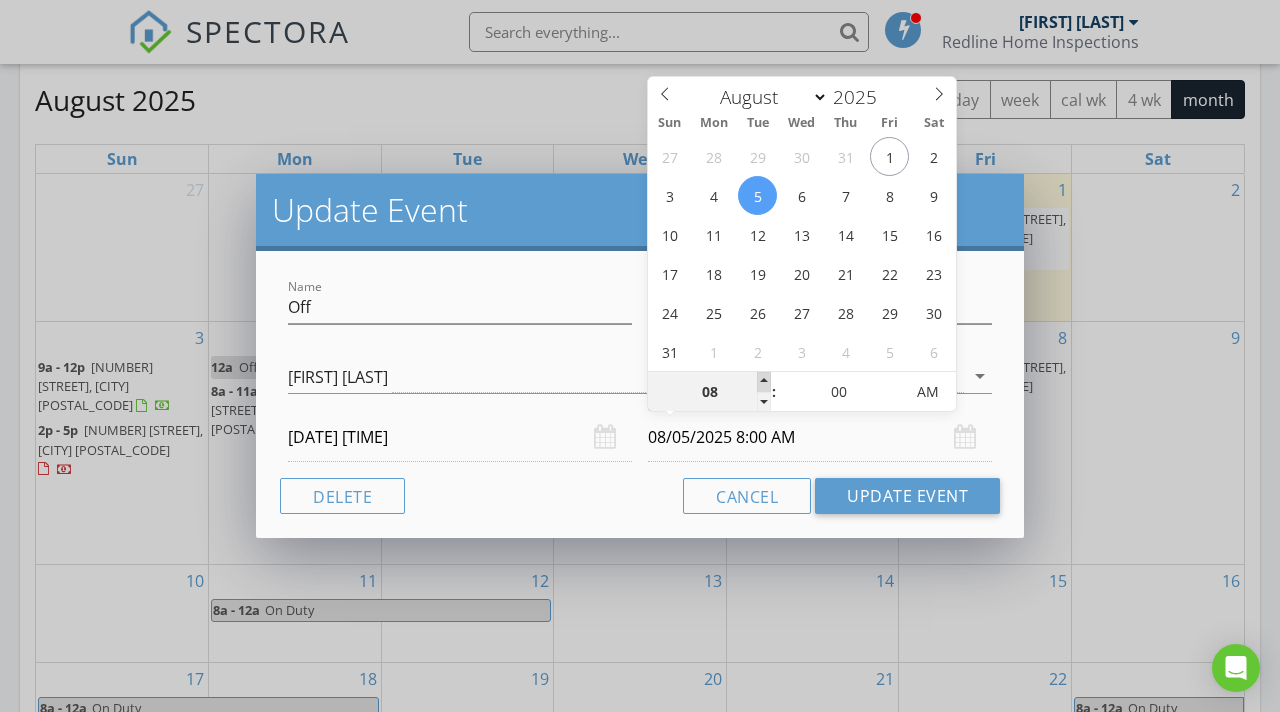 type on "09" 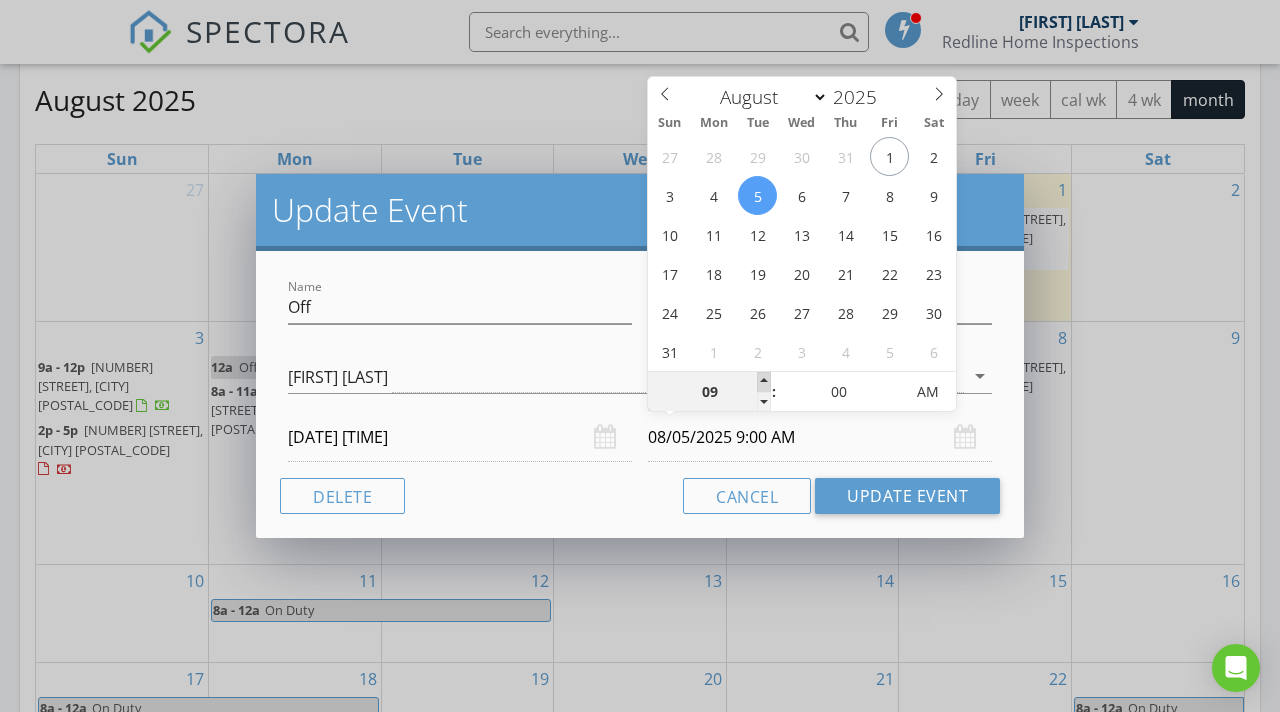 click at bounding box center (764, 382) 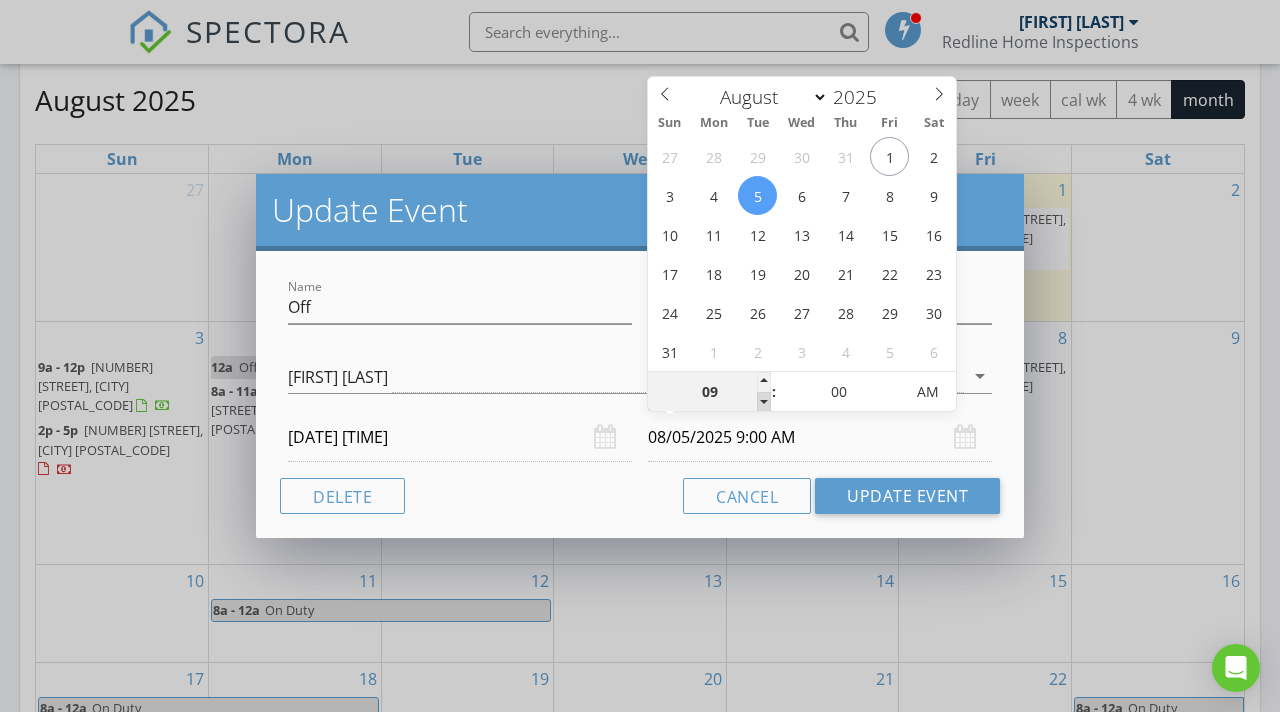 click at bounding box center [764, 402] 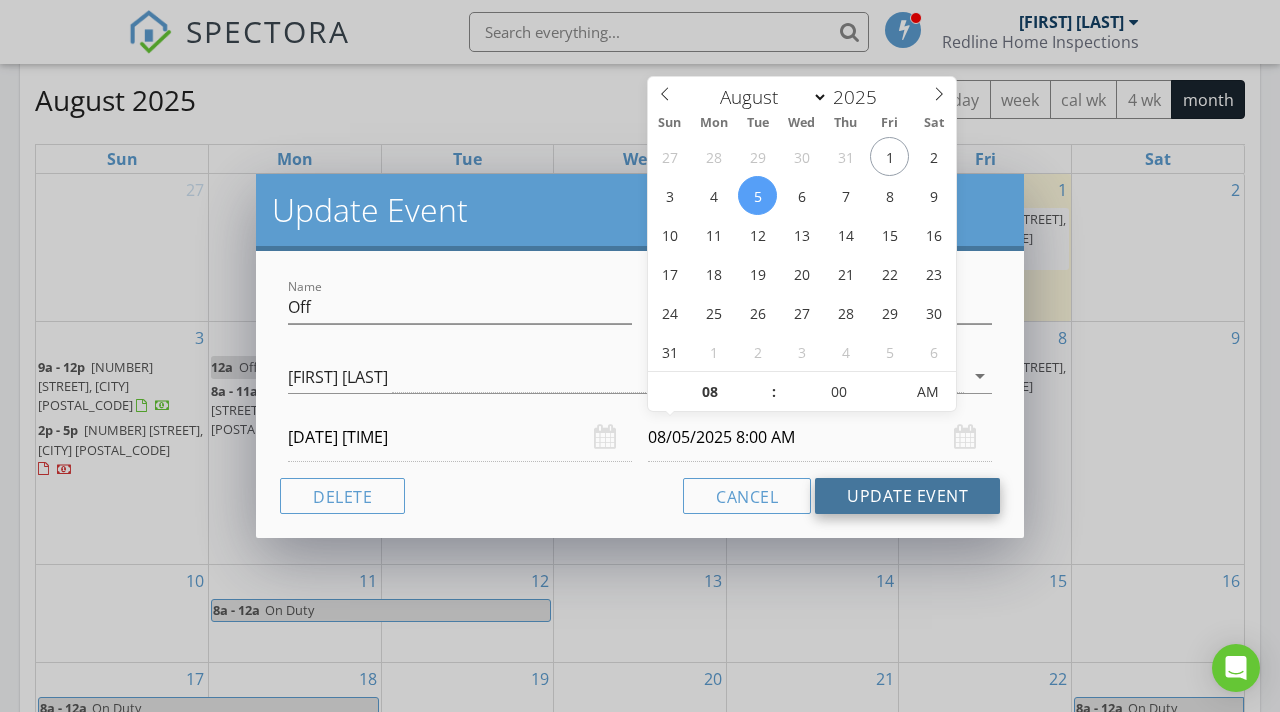 click on "Update Event" at bounding box center (907, 496) 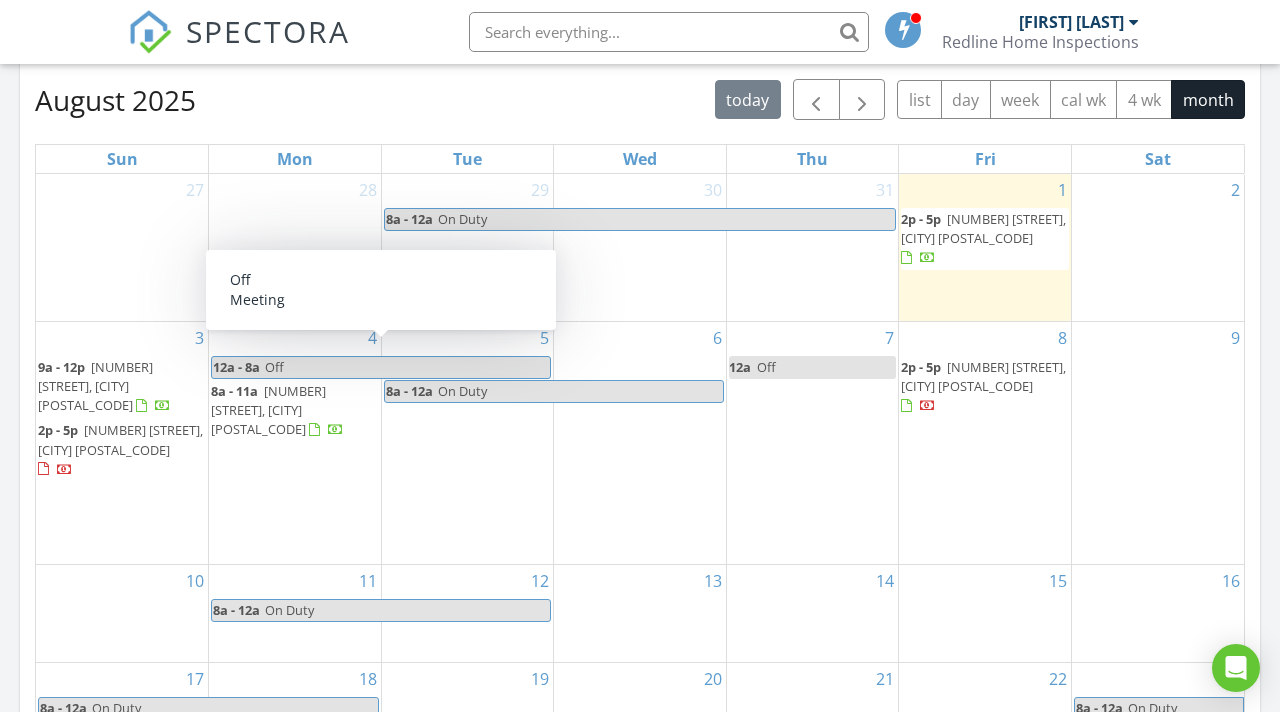 click on "Off" at bounding box center (407, 367) 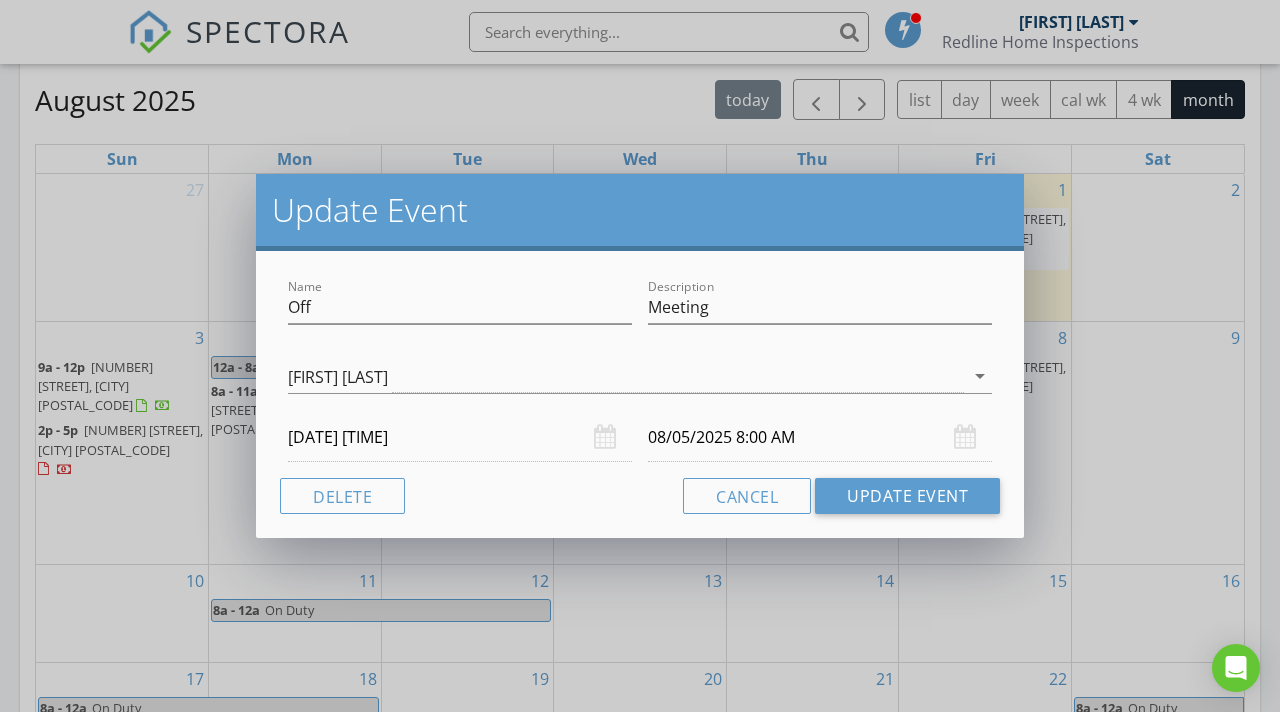 click on "08/04/2025 12:00 AM" at bounding box center [460, 437] 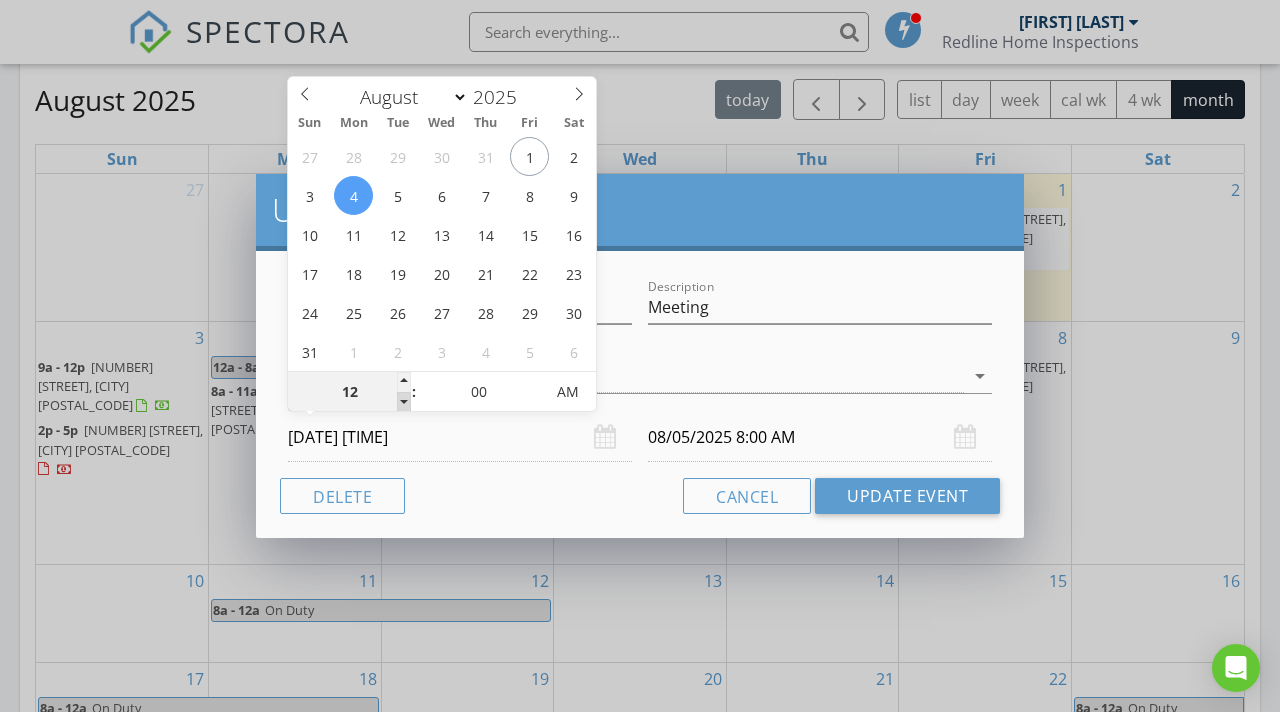 click at bounding box center [404, 402] 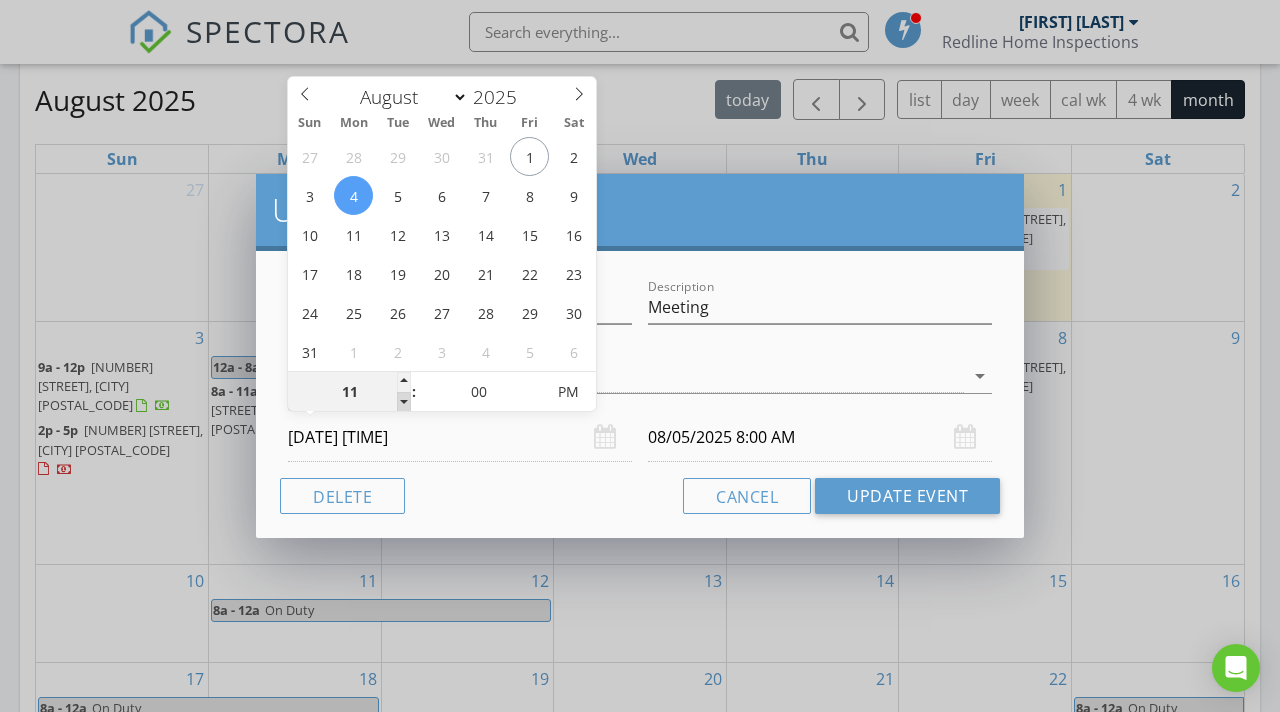 type on "08/06/2025 7:00 AM" 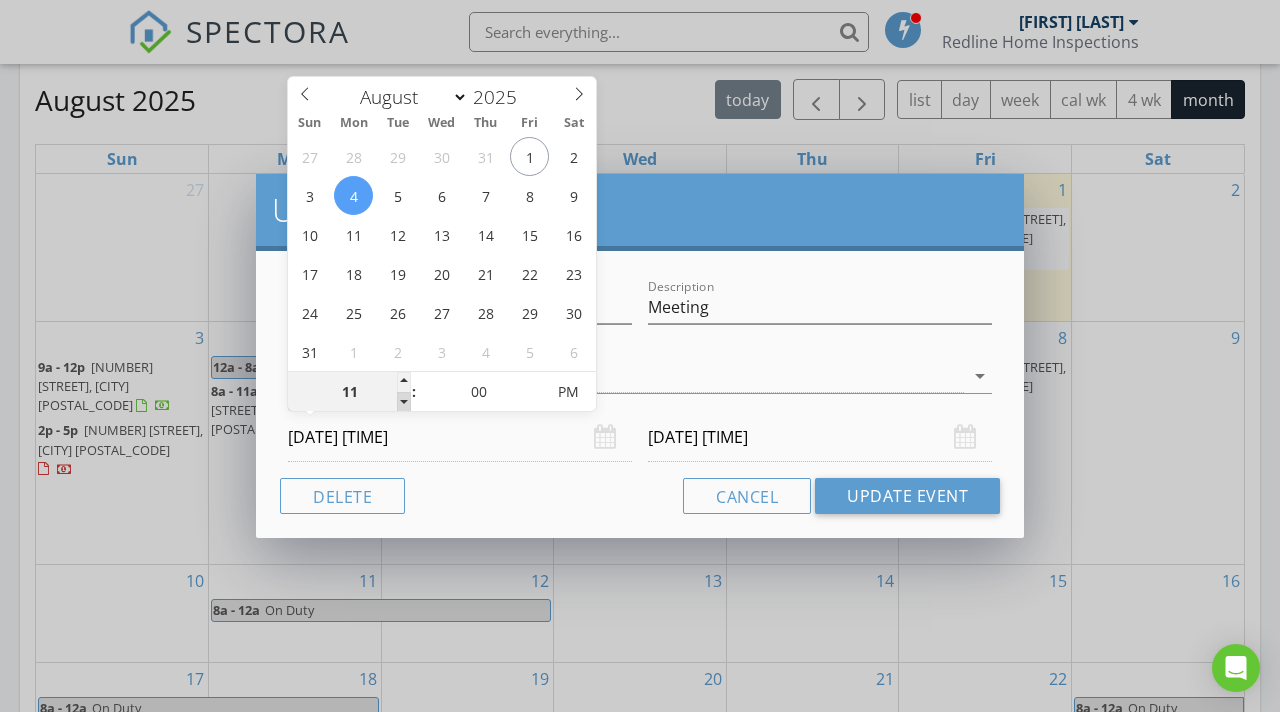 type on "10" 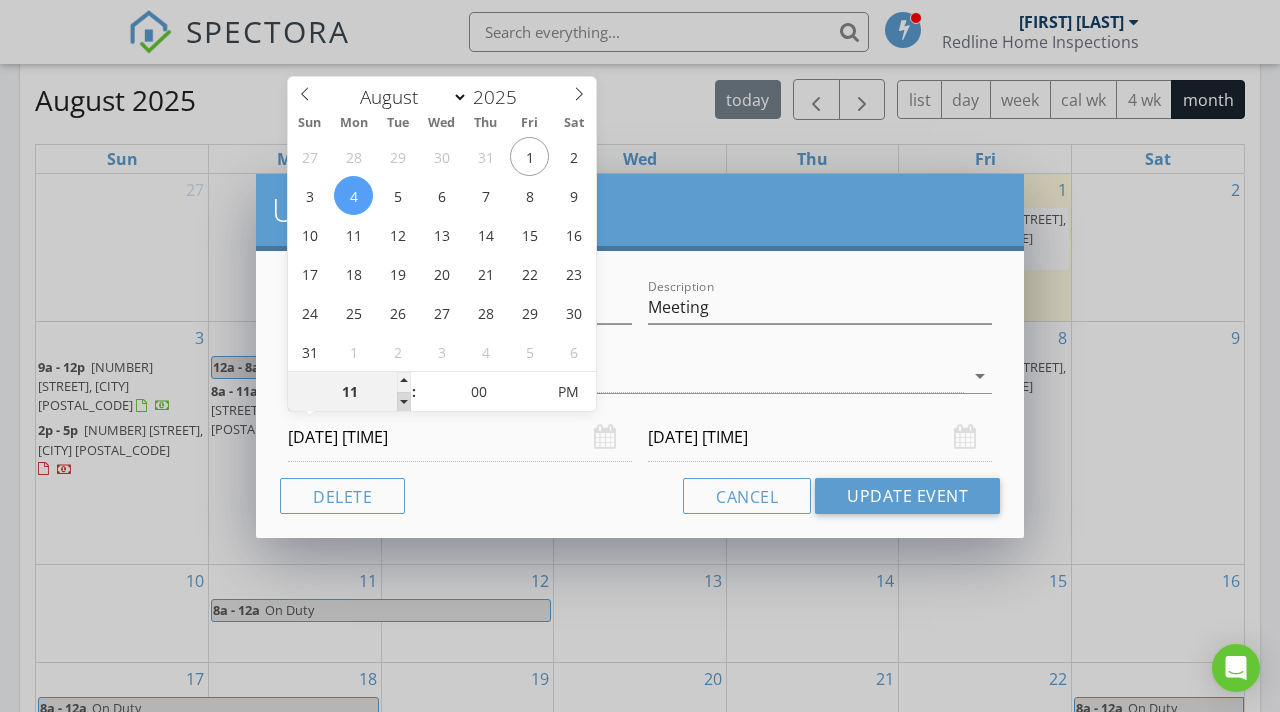 type on "08/04/2025 10:00 PM" 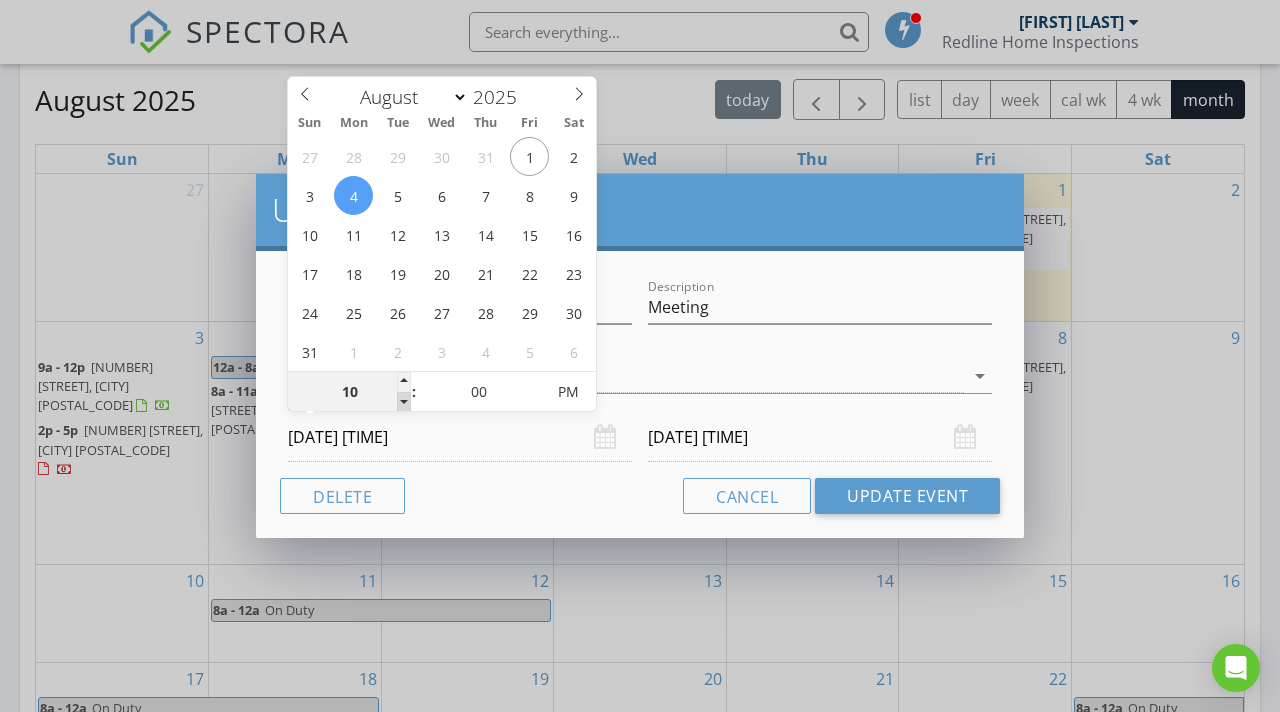 click at bounding box center [404, 402] 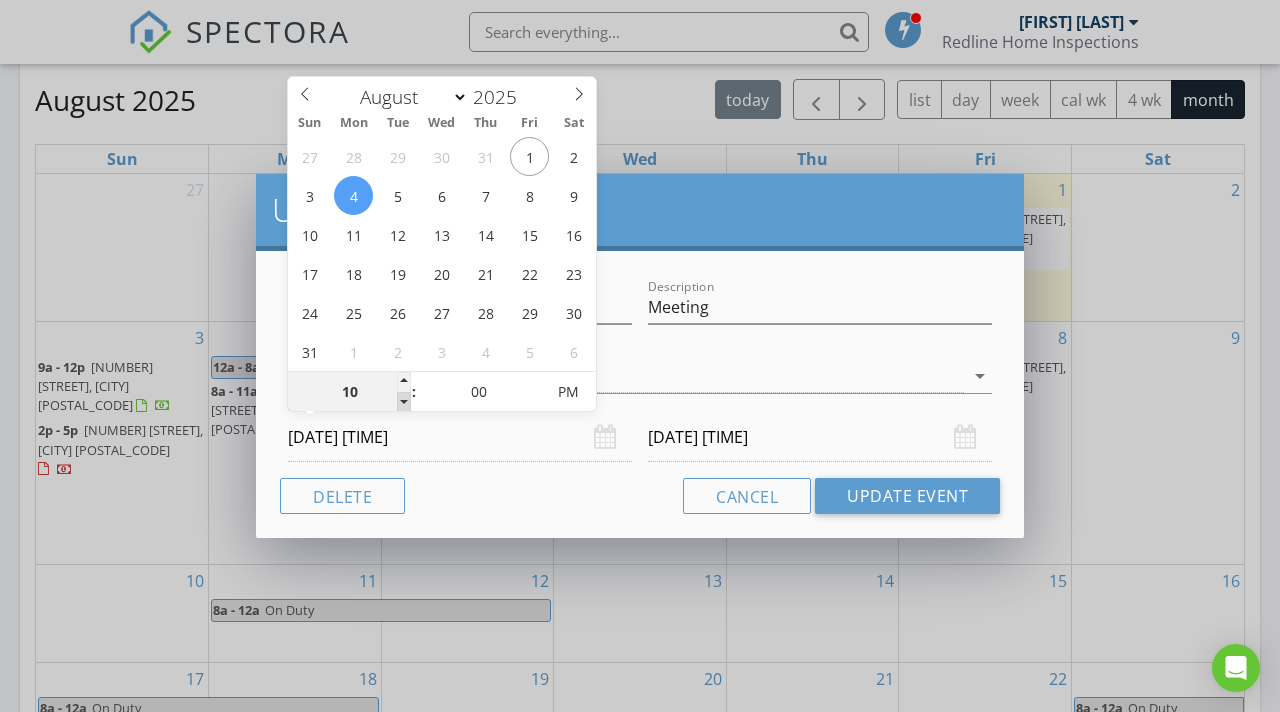 type on "08/06/2025 6:00 AM" 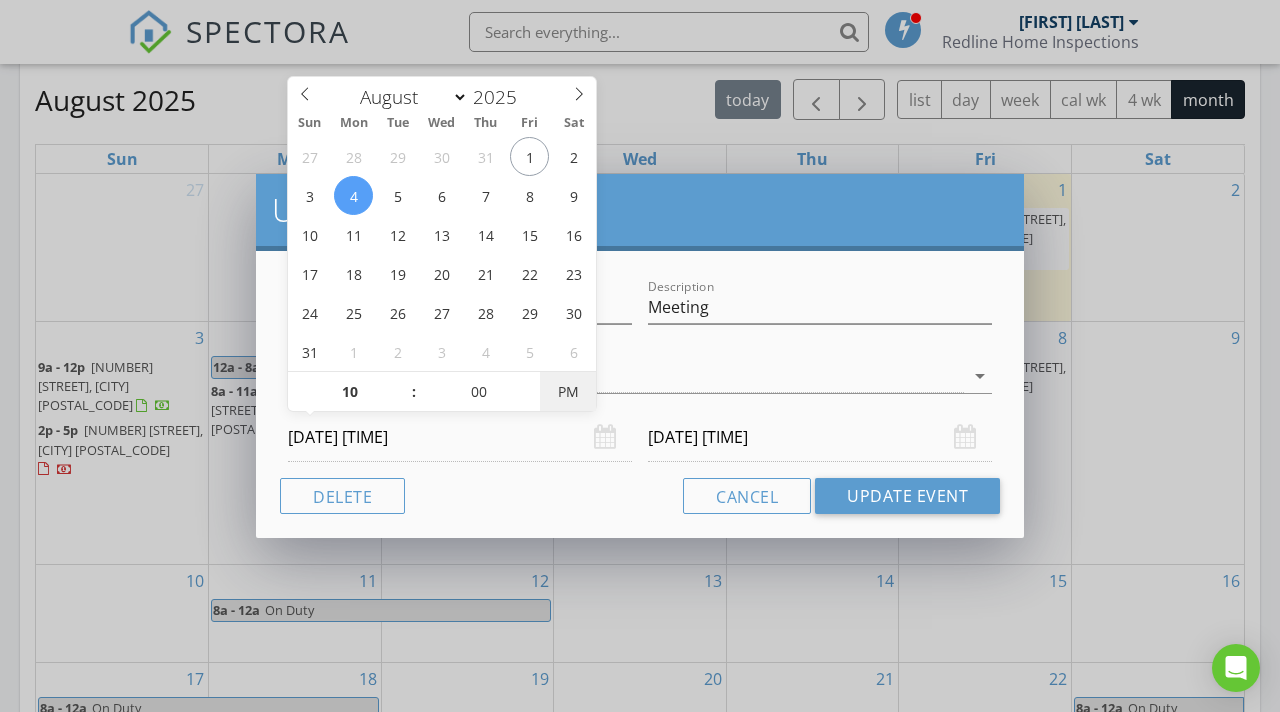 click on "PM" at bounding box center [567, 392] 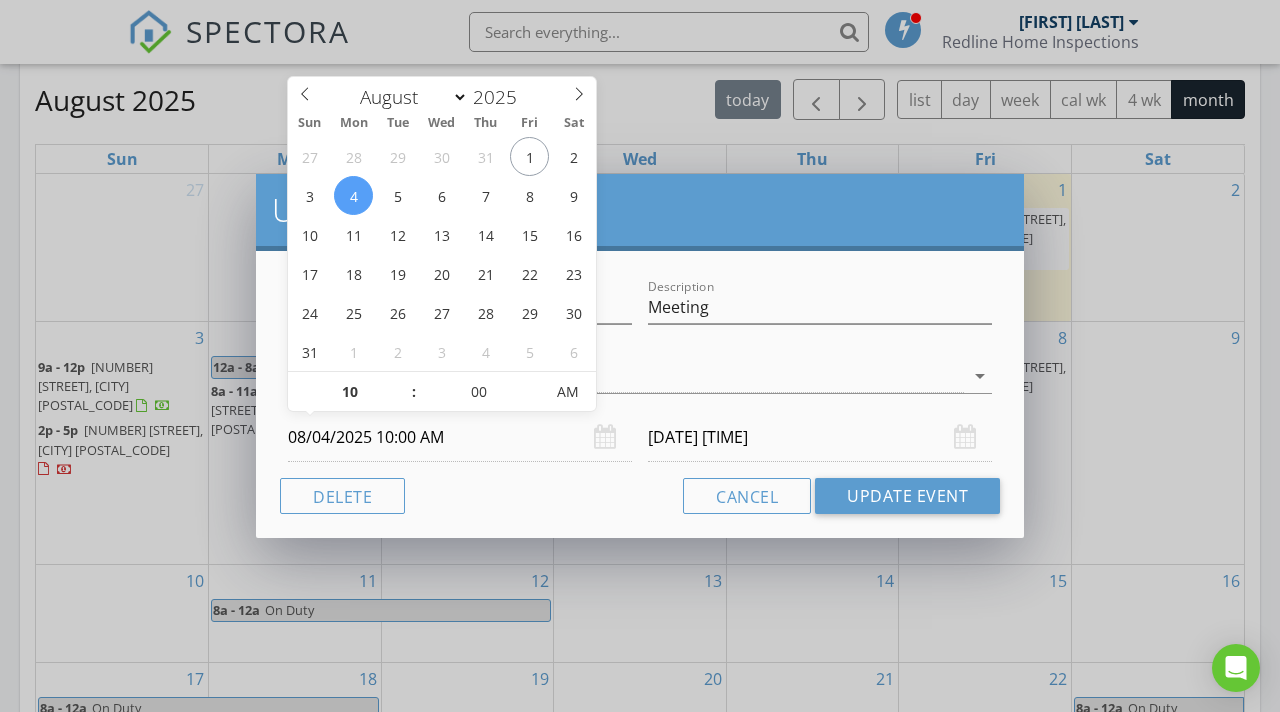 click on "Cancel   Update Event" at bounding box center (640, 496) 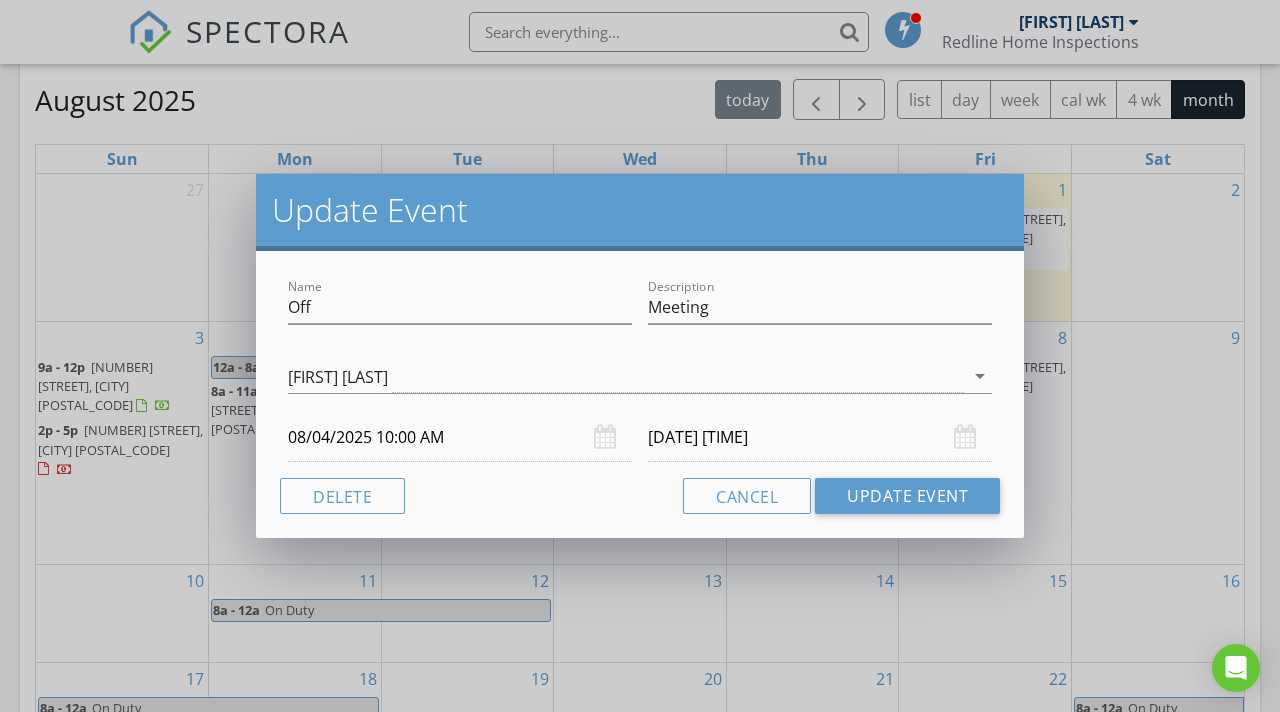 click on "08/05/2025 6:00 PM" at bounding box center (820, 437) 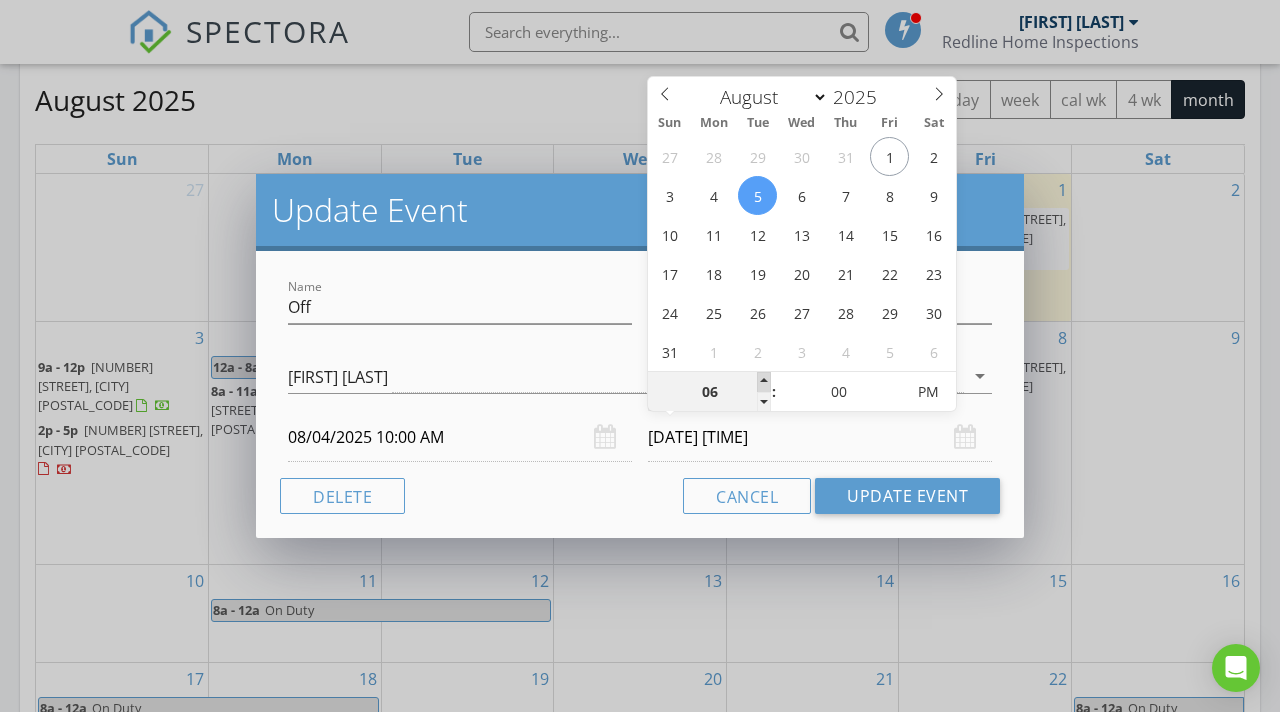 click at bounding box center (764, 382) 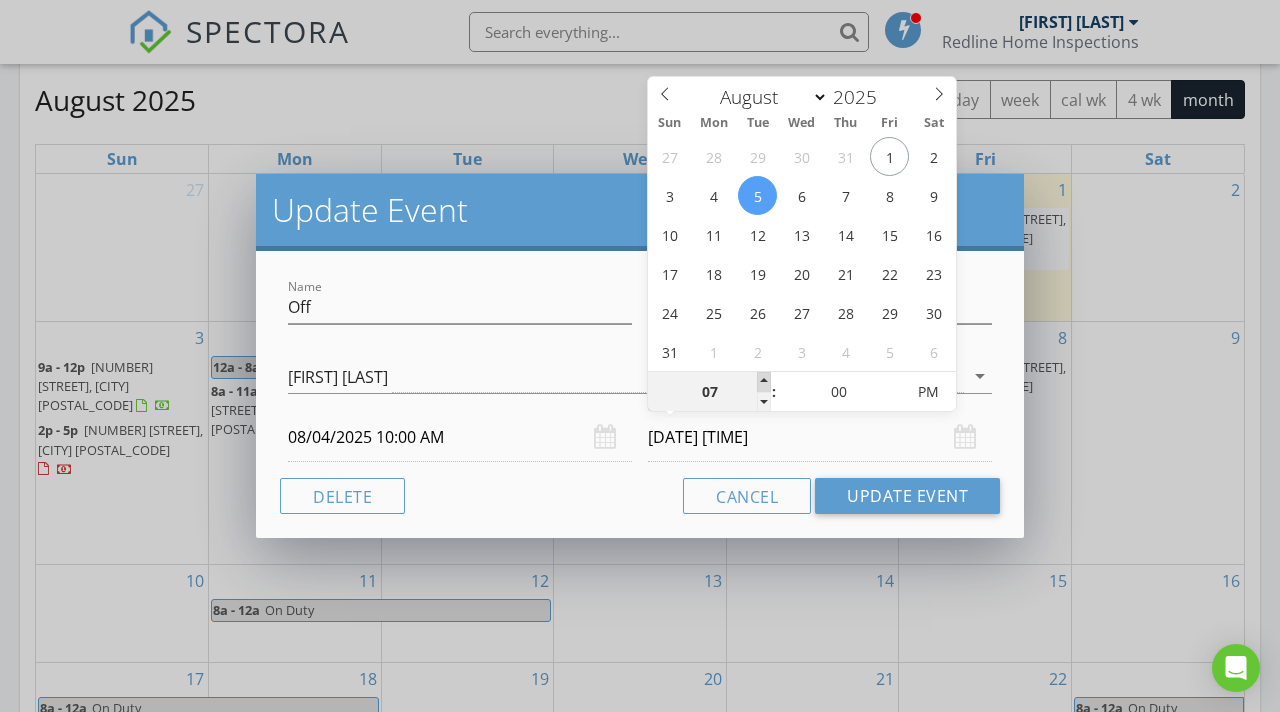 type on "08" 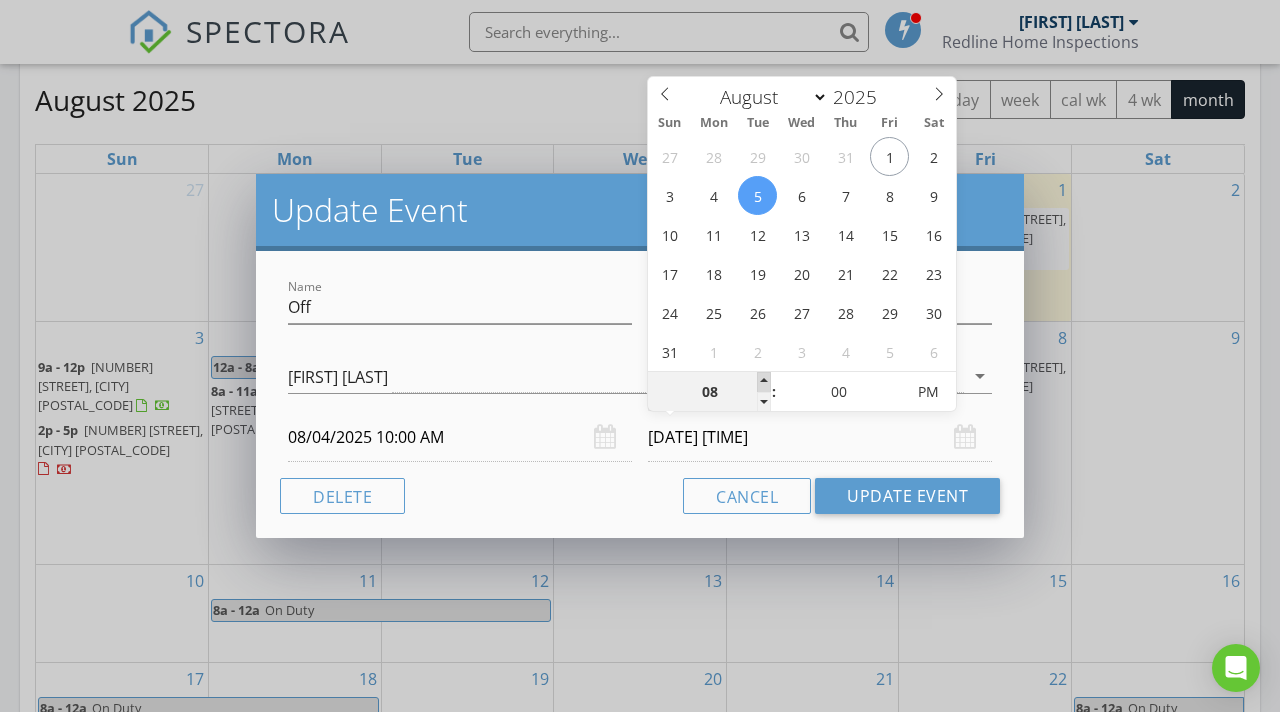 click at bounding box center (764, 382) 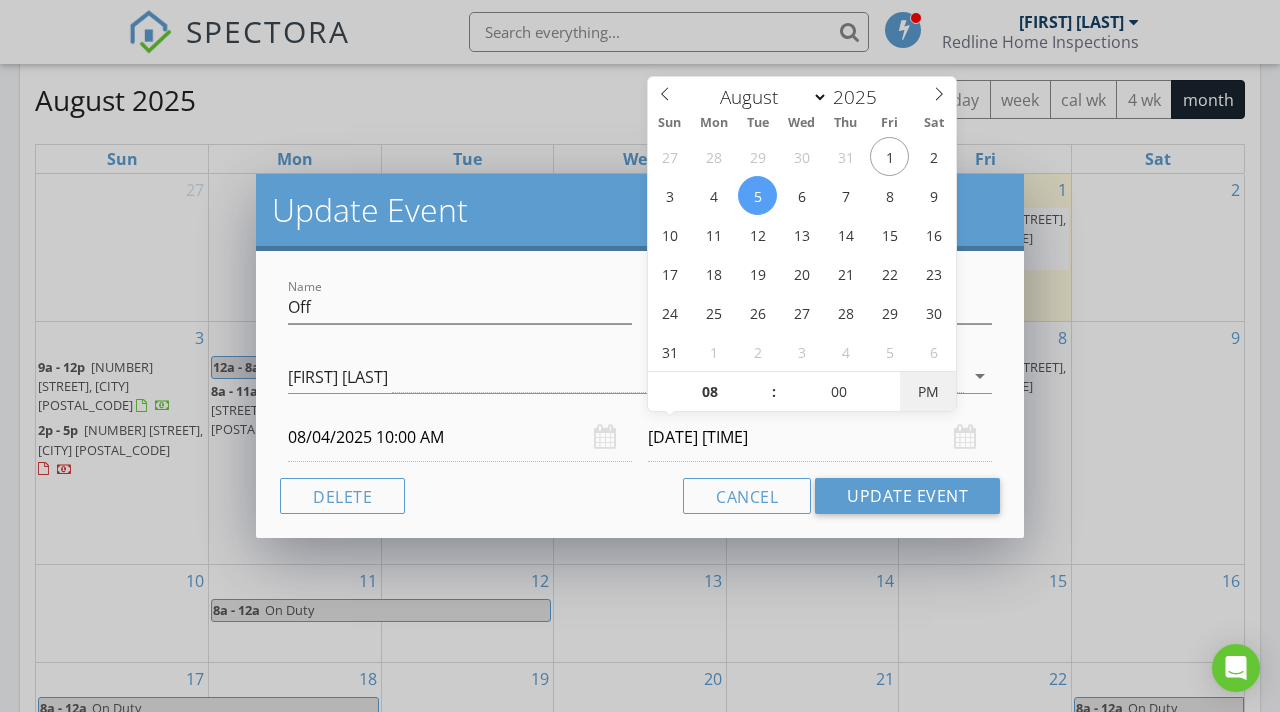 type on "08/05/2025 8:00 AM" 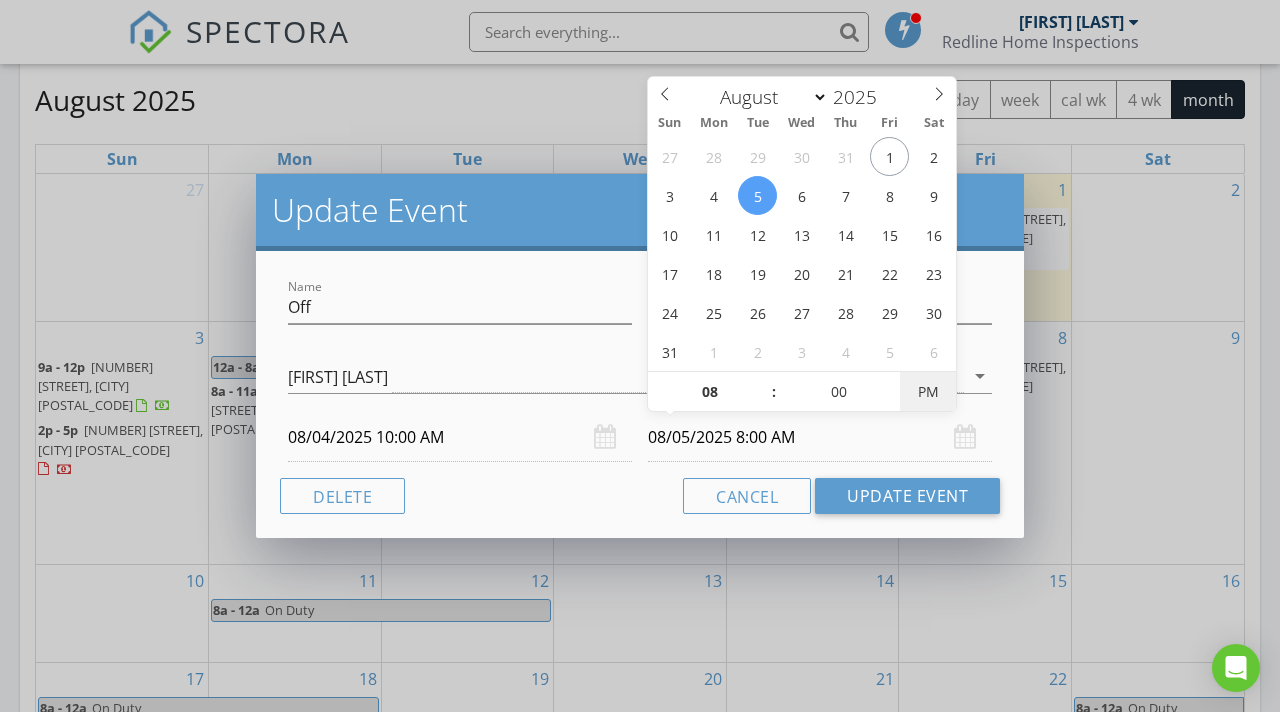 click on "PM" at bounding box center [927, 392] 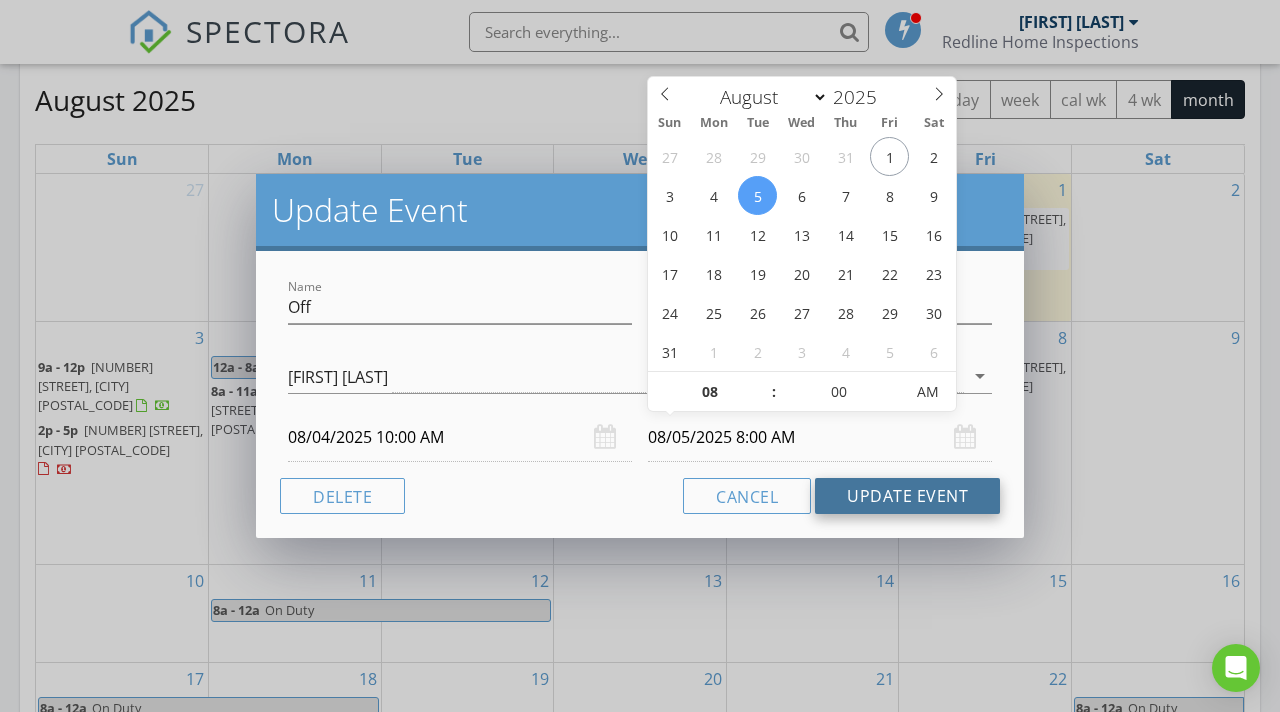 click on "Update Event" at bounding box center (907, 496) 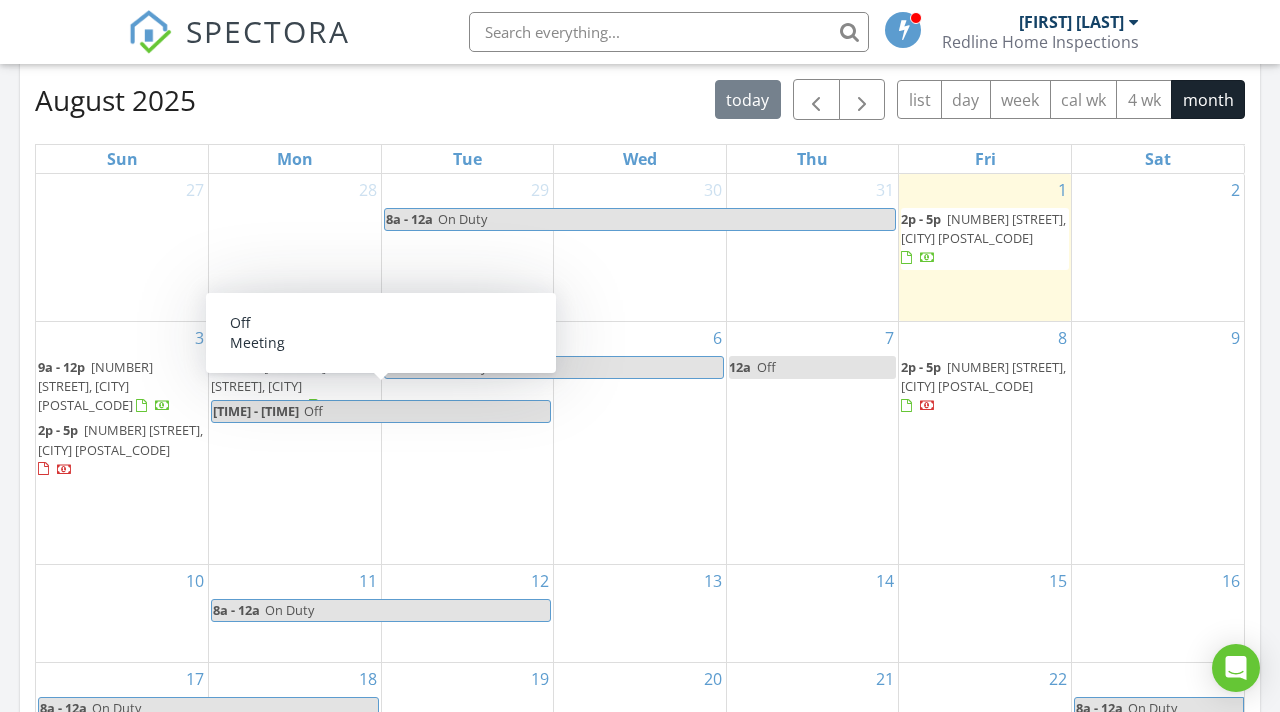 click on "Off" at bounding box center (426, 411) 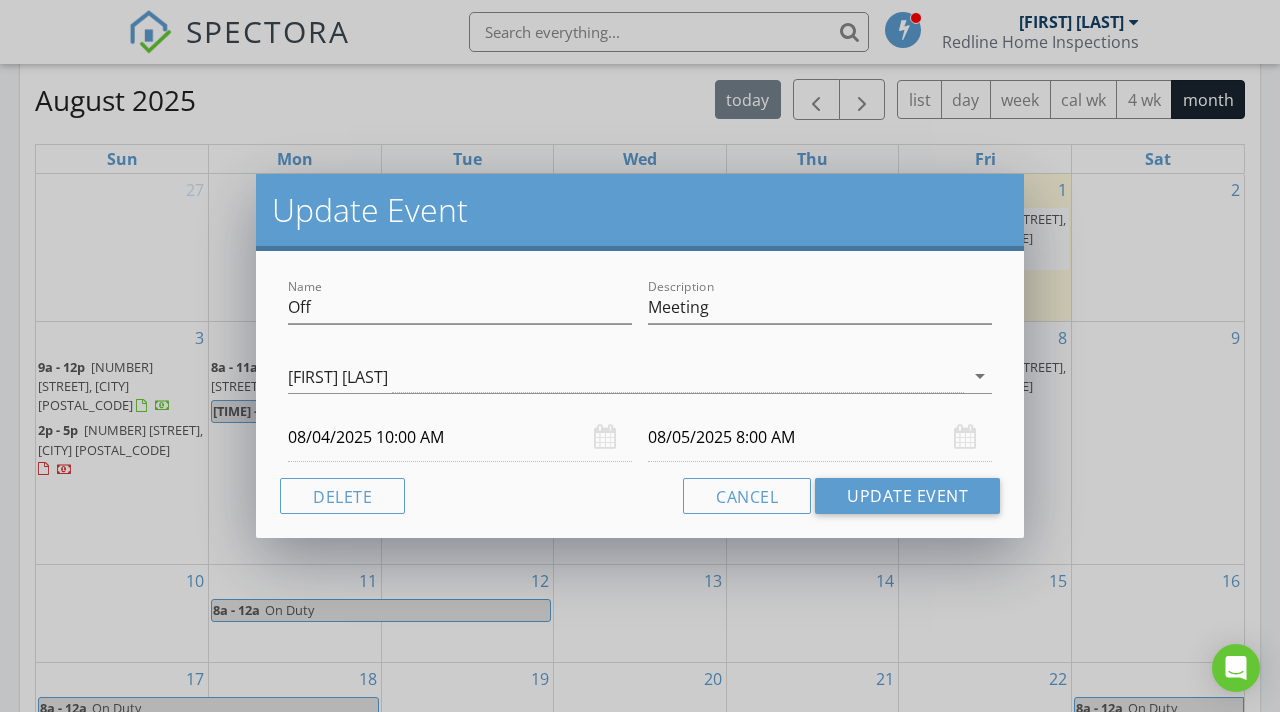 click on "08/05/2025 8:00 AM" at bounding box center (820, 437) 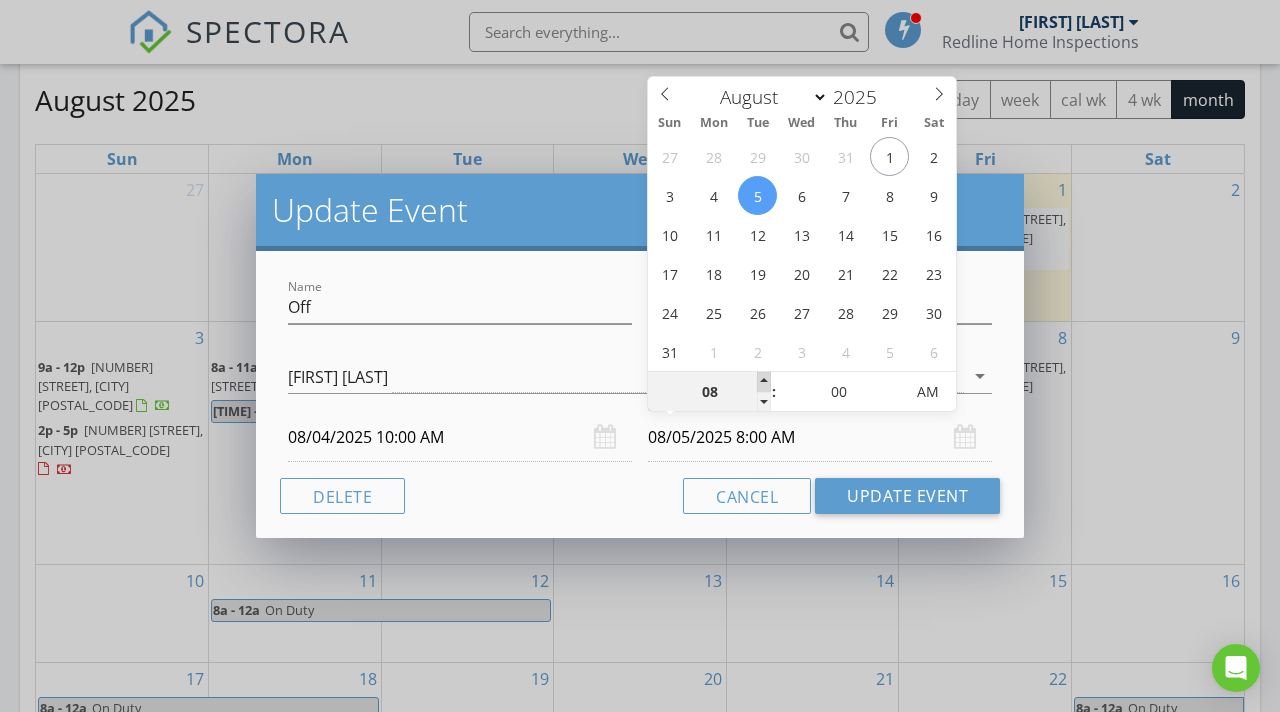 click at bounding box center [764, 382] 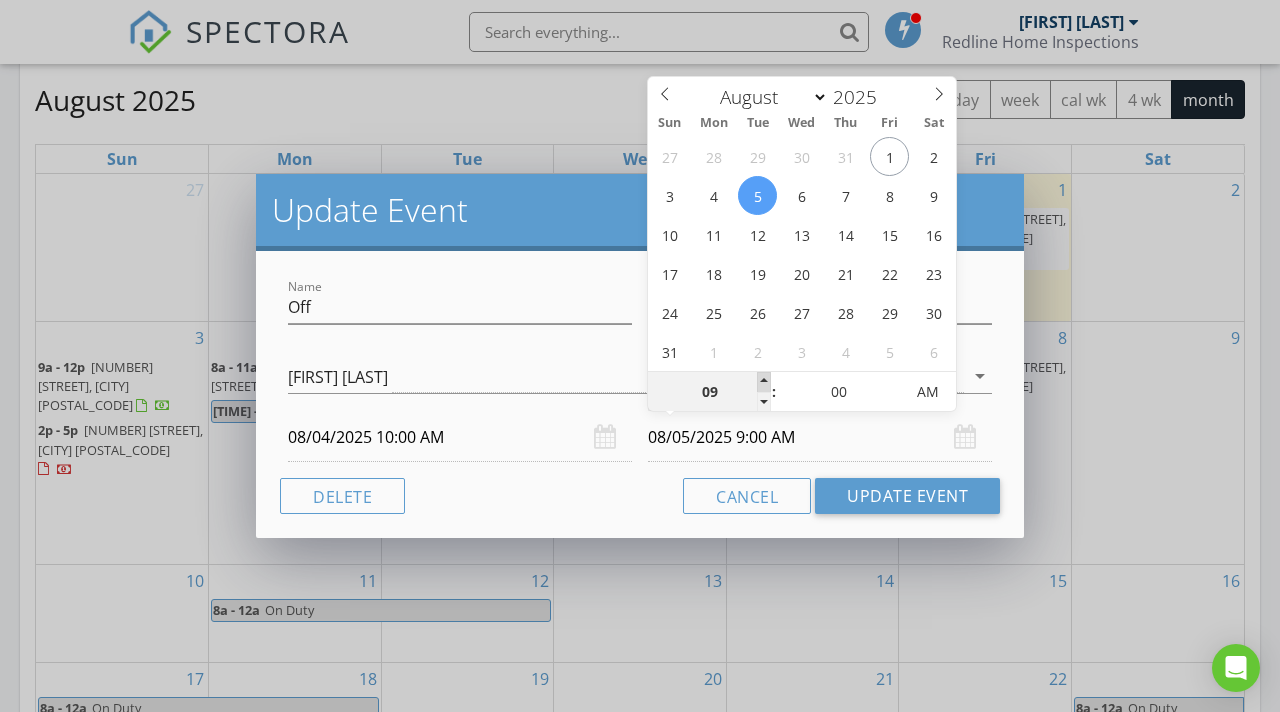 click at bounding box center [764, 382] 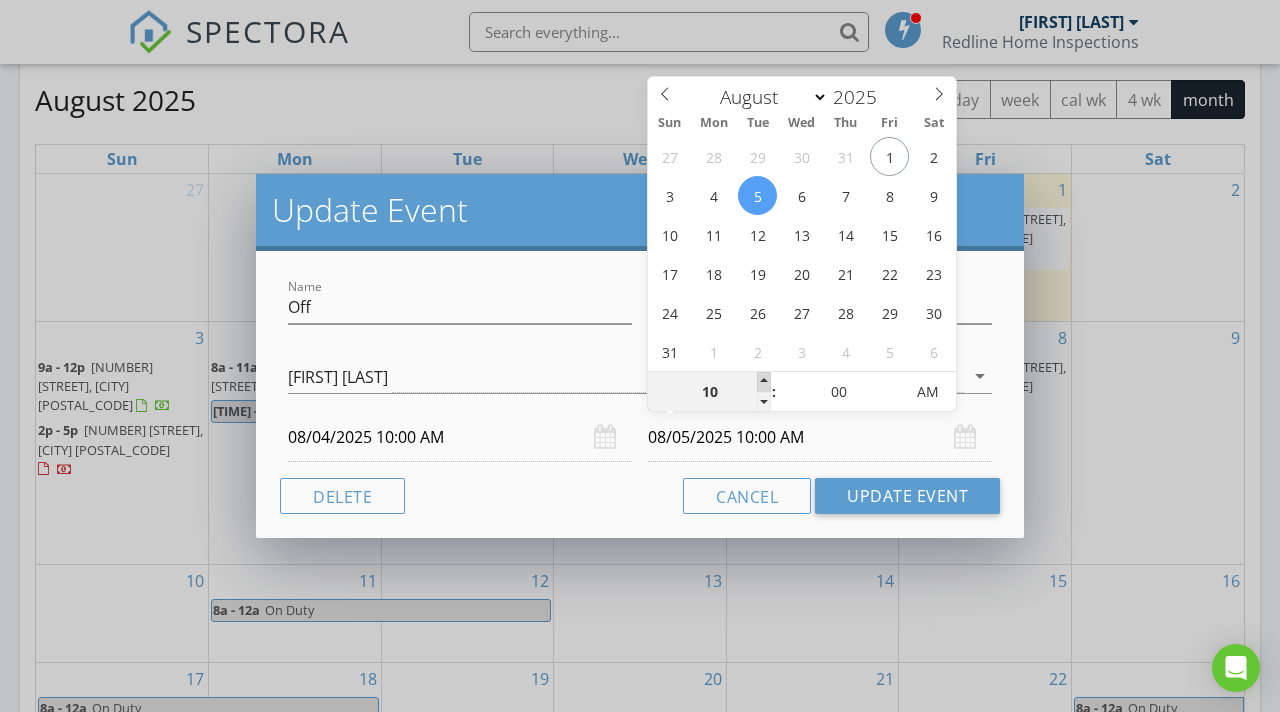 click at bounding box center [764, 382] 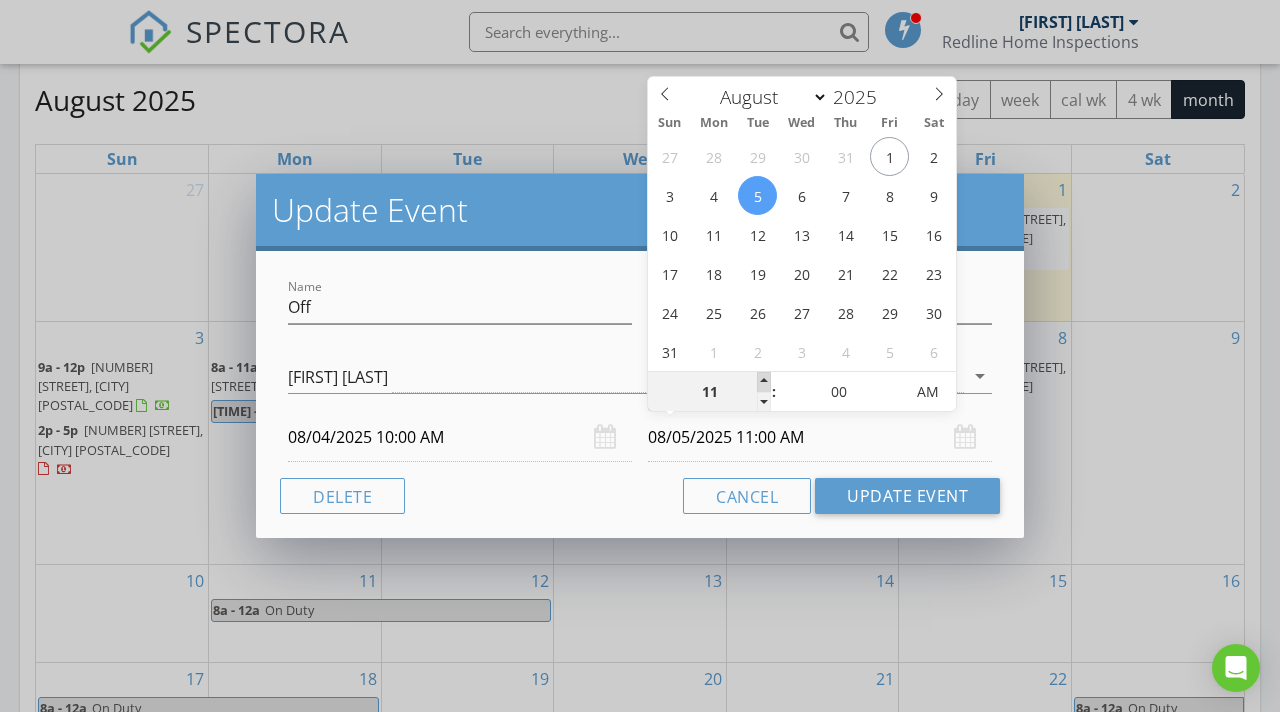 click at bounding box center (764, 382) 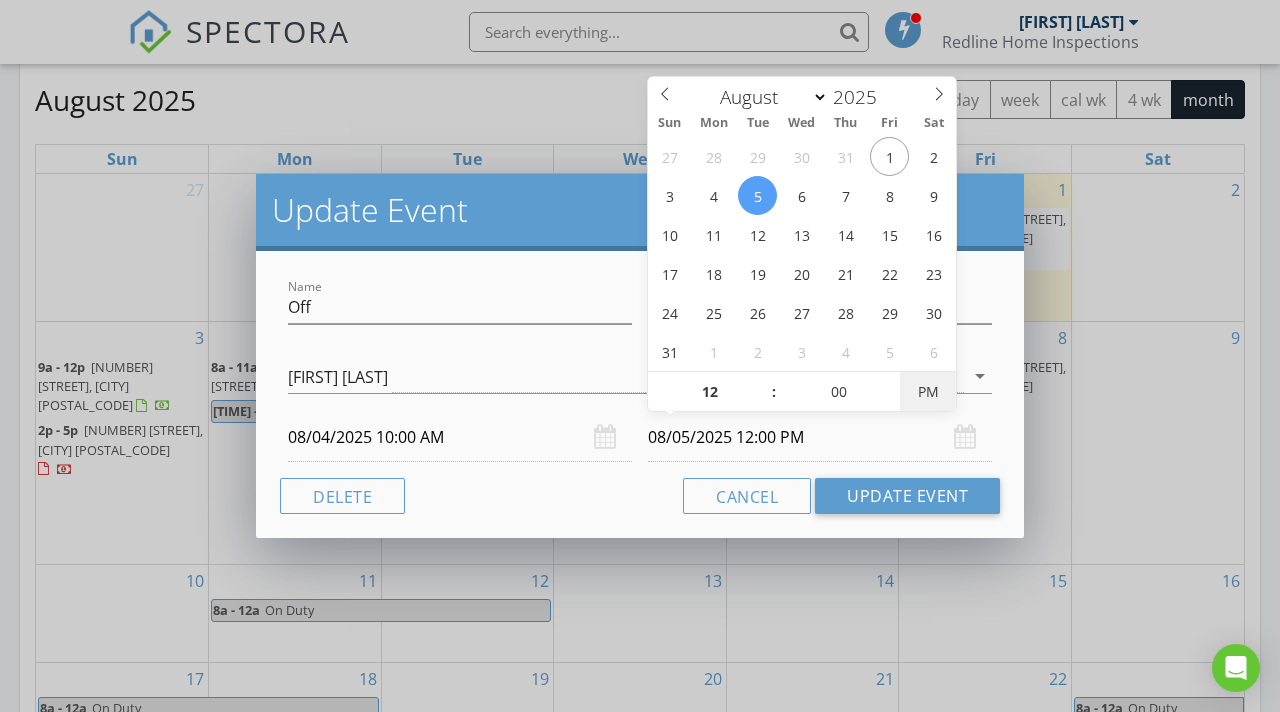 click on "PM" at bounding box center [927, 392] 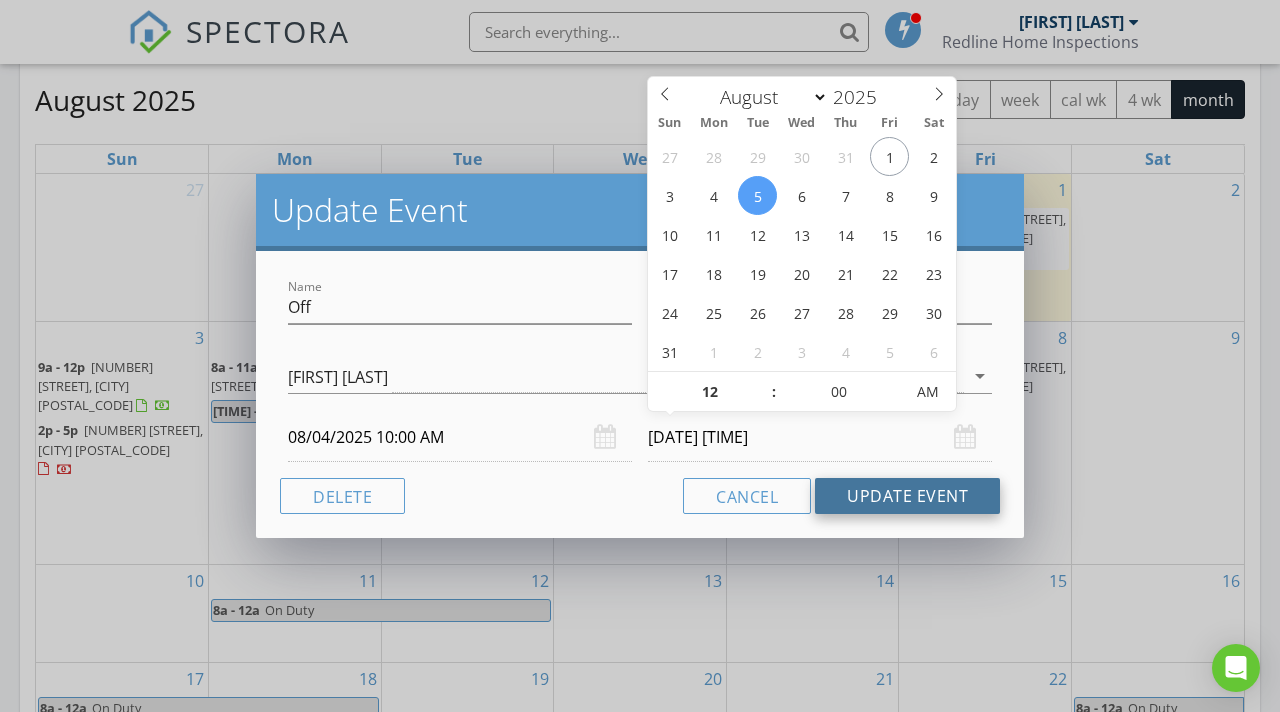 click on "Update Event" at bounding box center (907, 496) 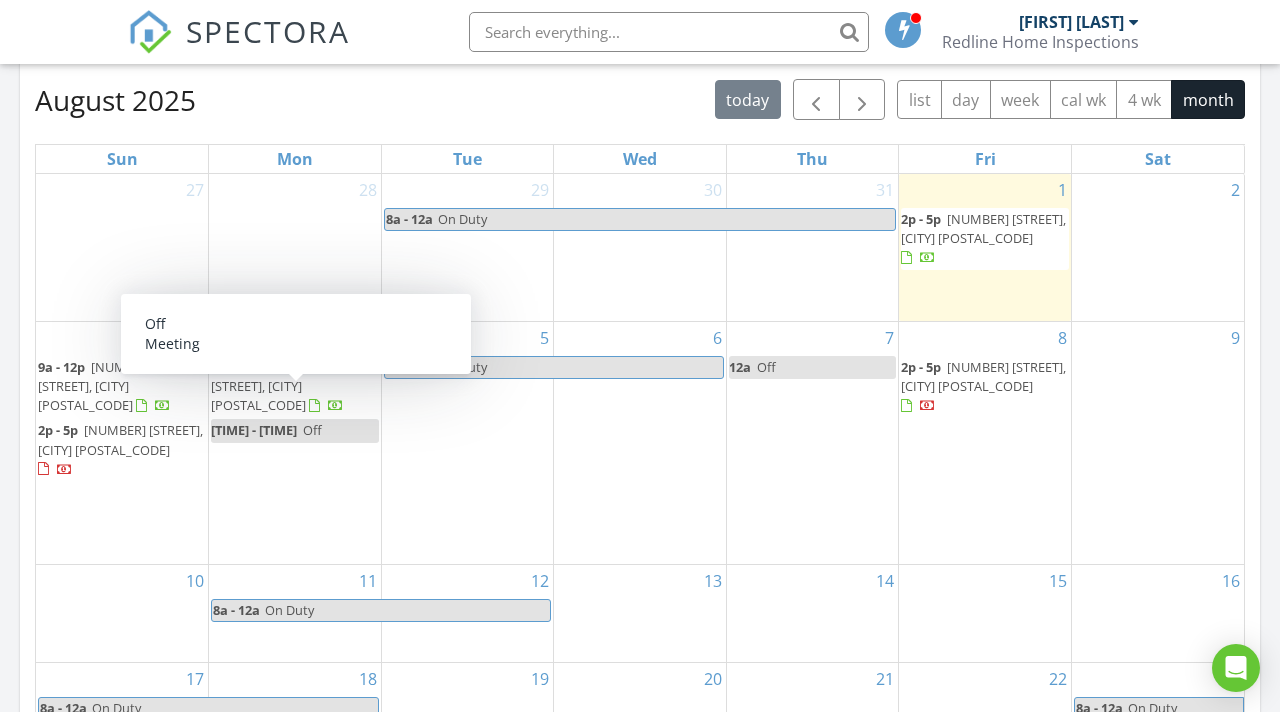 click on "10a - 12a" at bounding box center (254, 430) 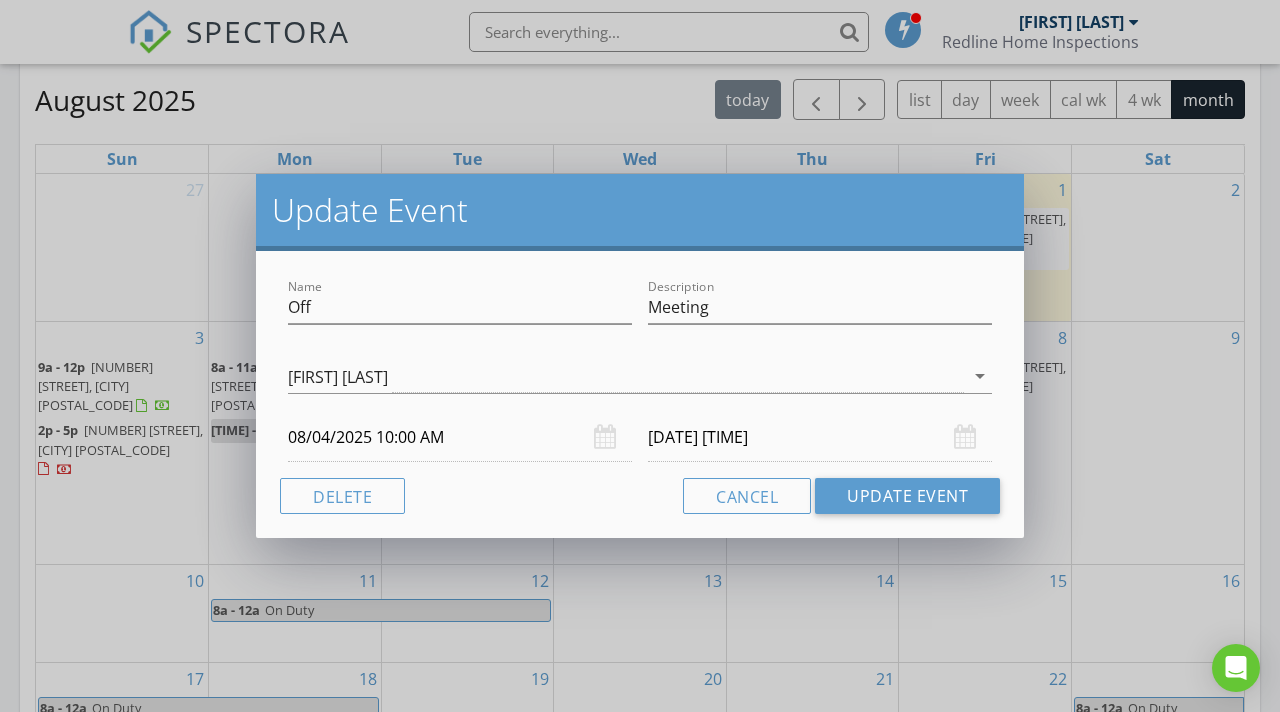 click on "08/04/2025 10:00 AM" at bounding box center (460, 437) 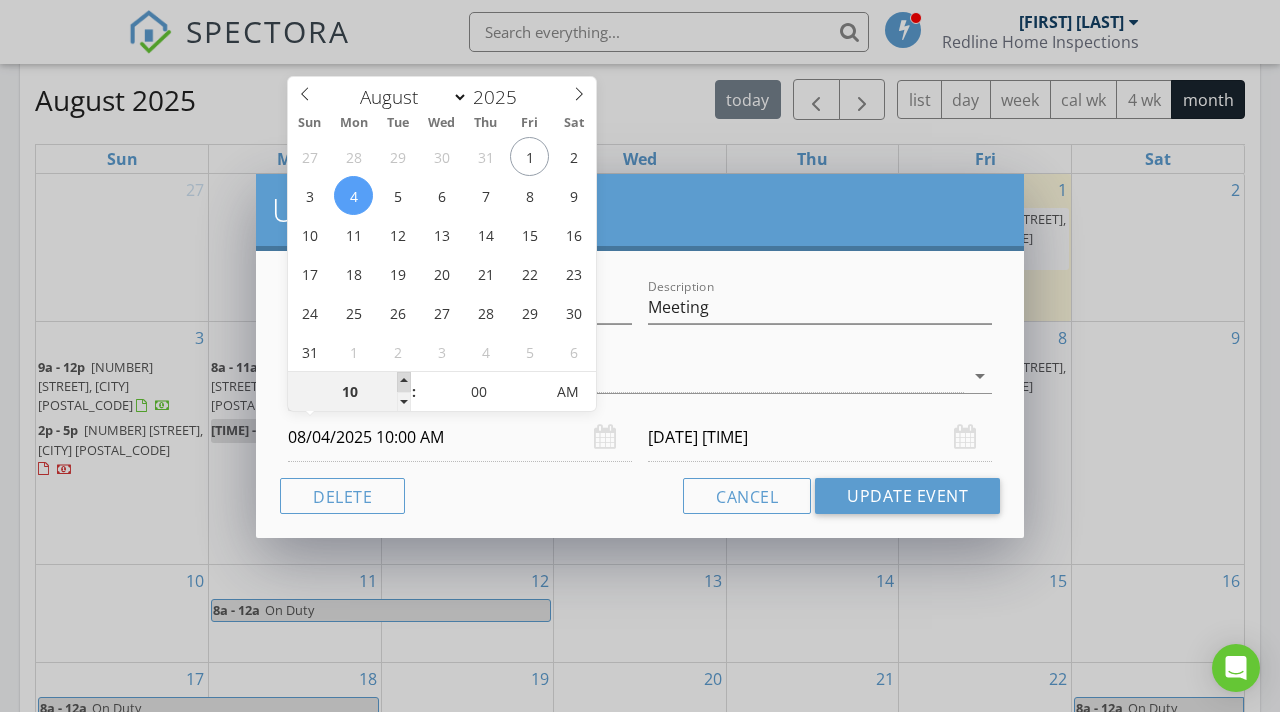 click at bounding box center (404, 382) 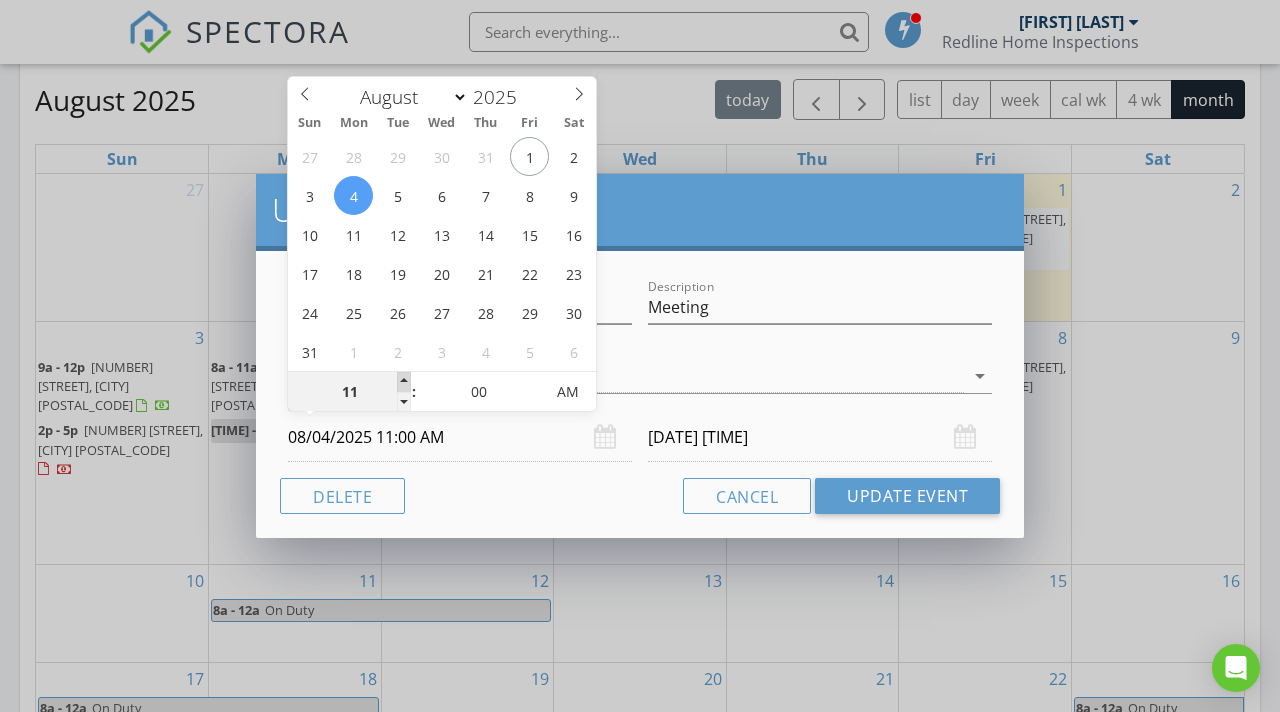 type on "01" 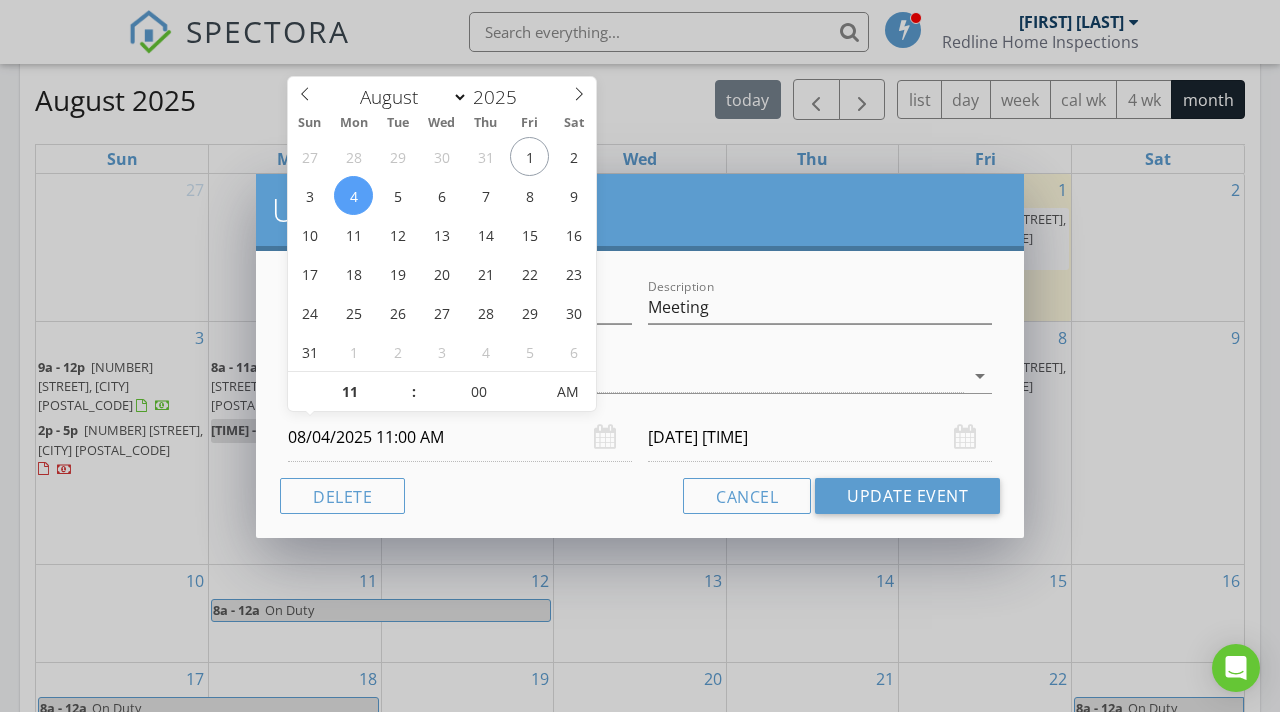click on "Cancel   Update Event" at bounding box center (640, 496) 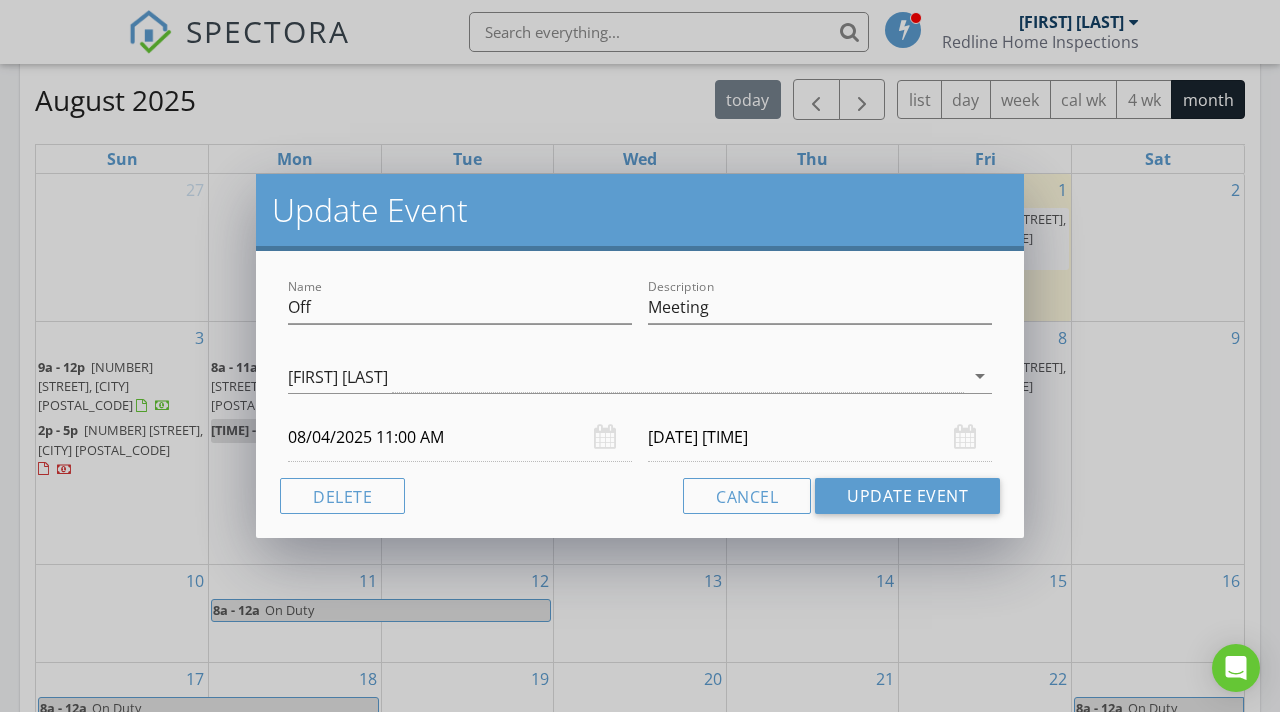 click on "08/05/2025 1:00 AM" at bounding box center [820, 437] 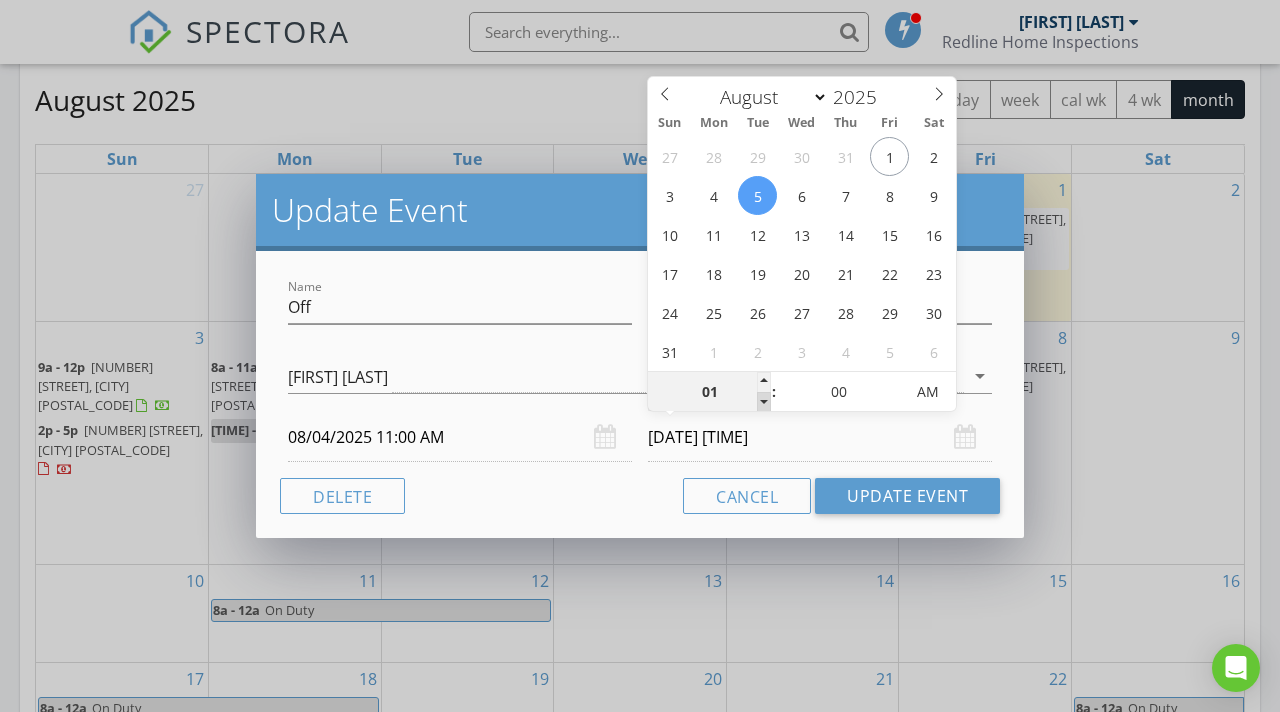type on "12" 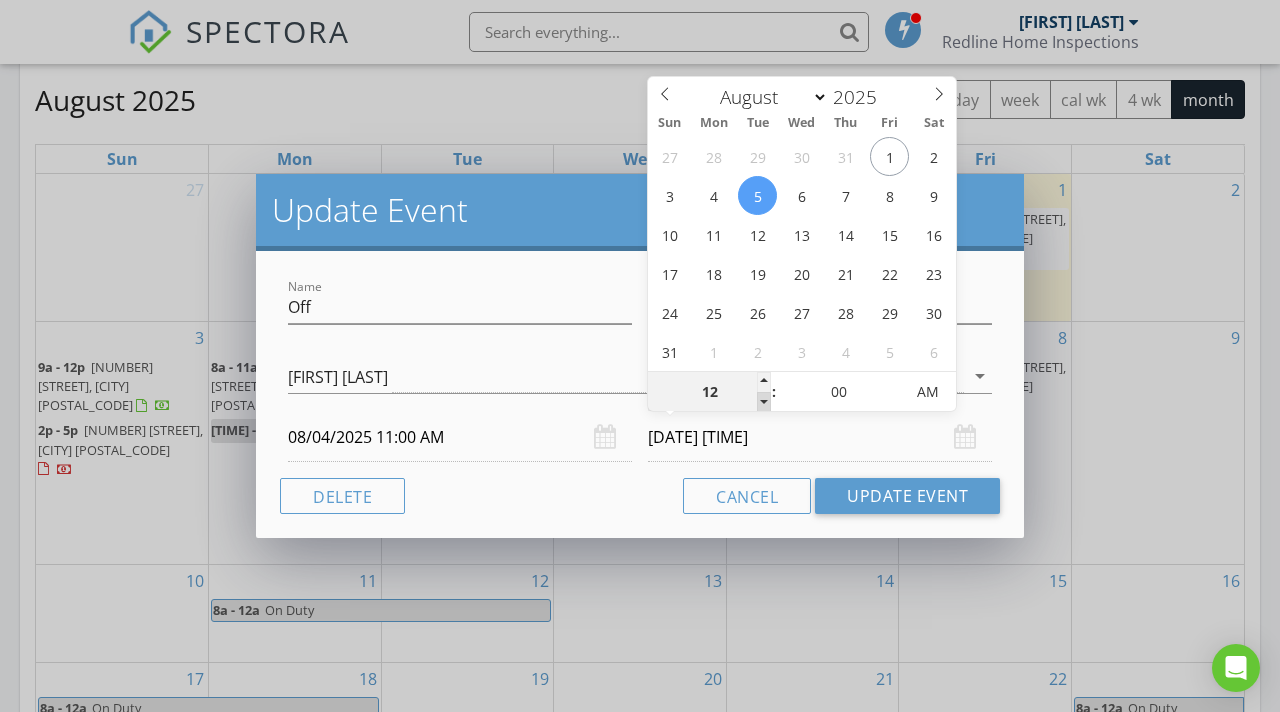 click at bounding box center [764, 402] 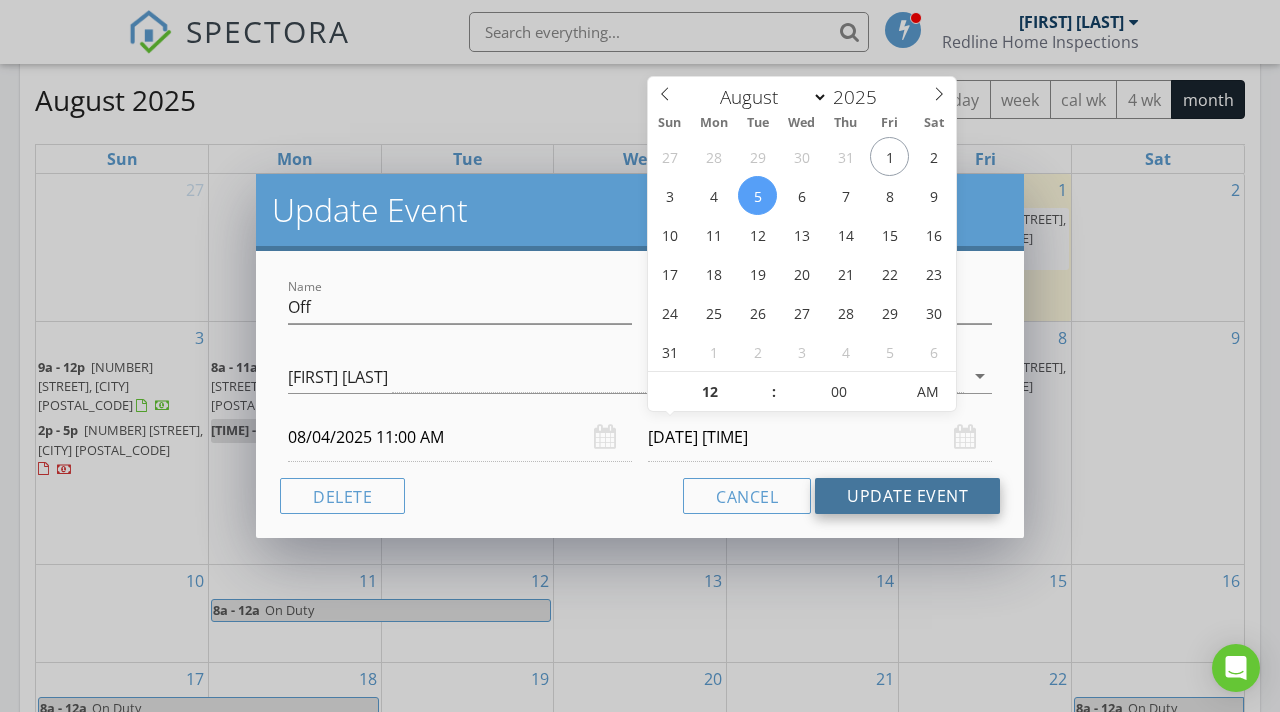 click on "Update Event" at bounding box center (907, 496) 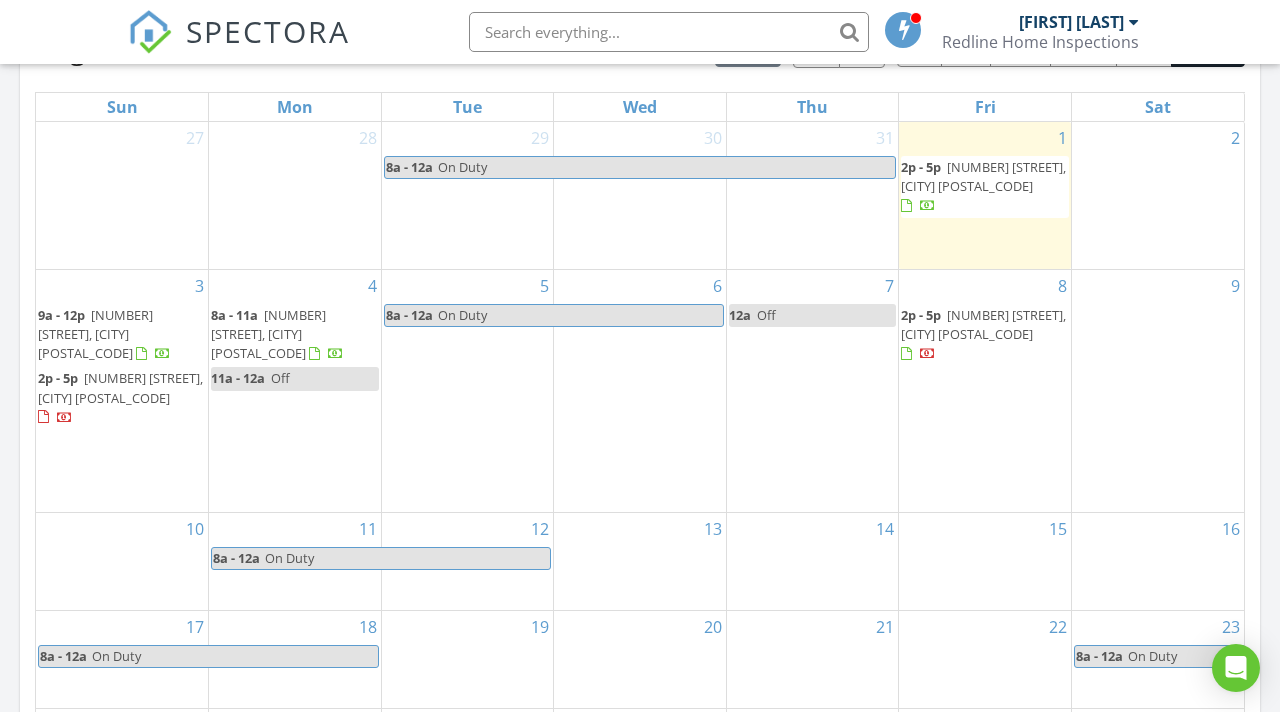 scroll, scrollTop: 953, scrollLeft: 0, axis: vertical 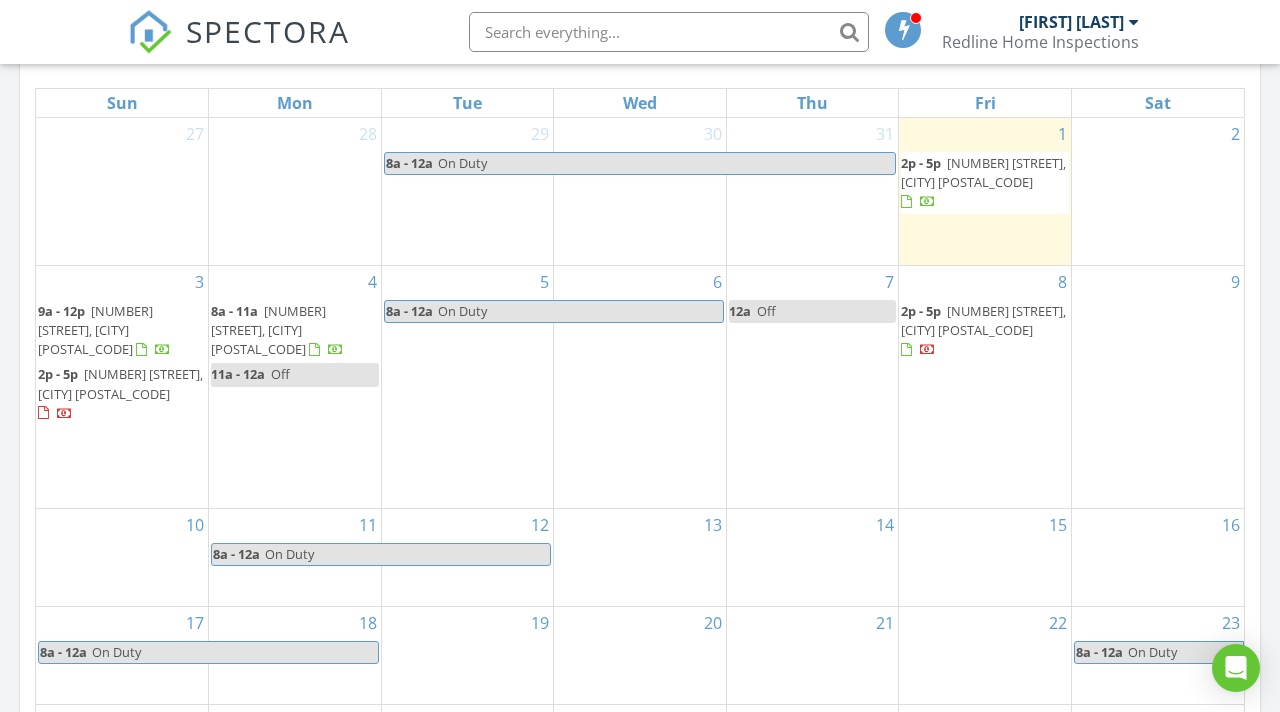 click on "12a
Off" at bounding box center (813, 311) 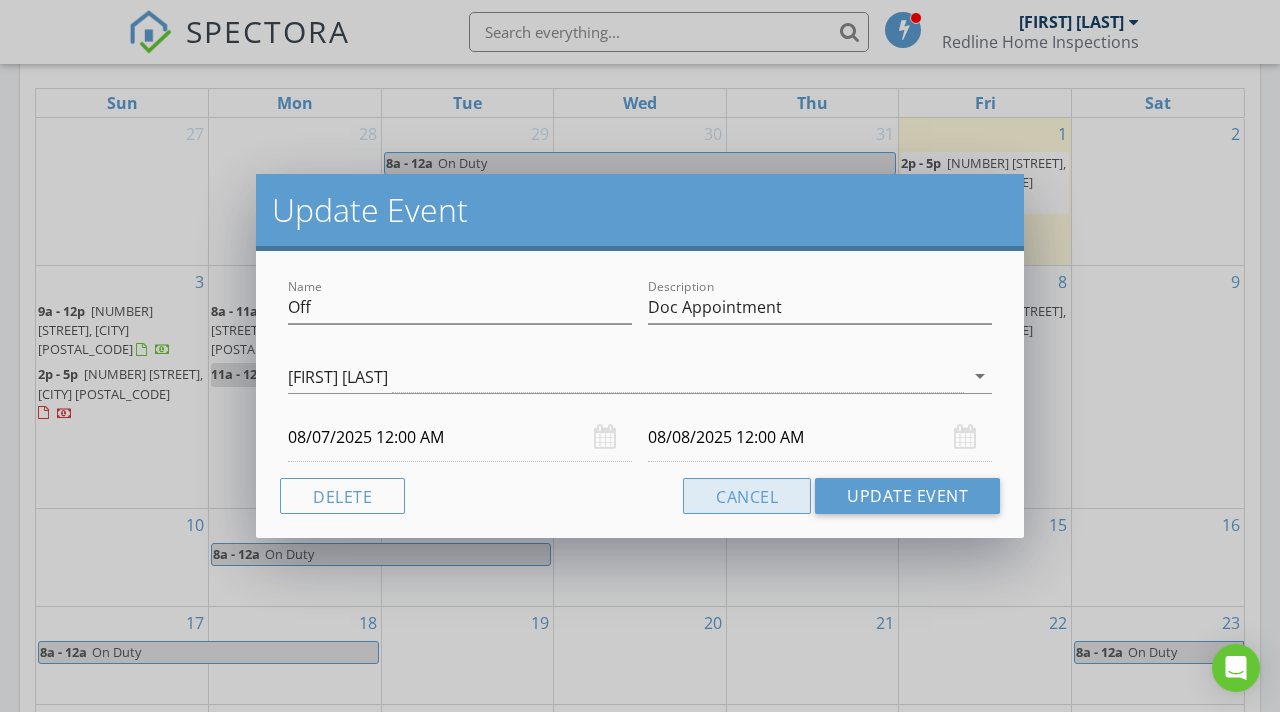 click on "Cancel" at bounding box center [747, 496] 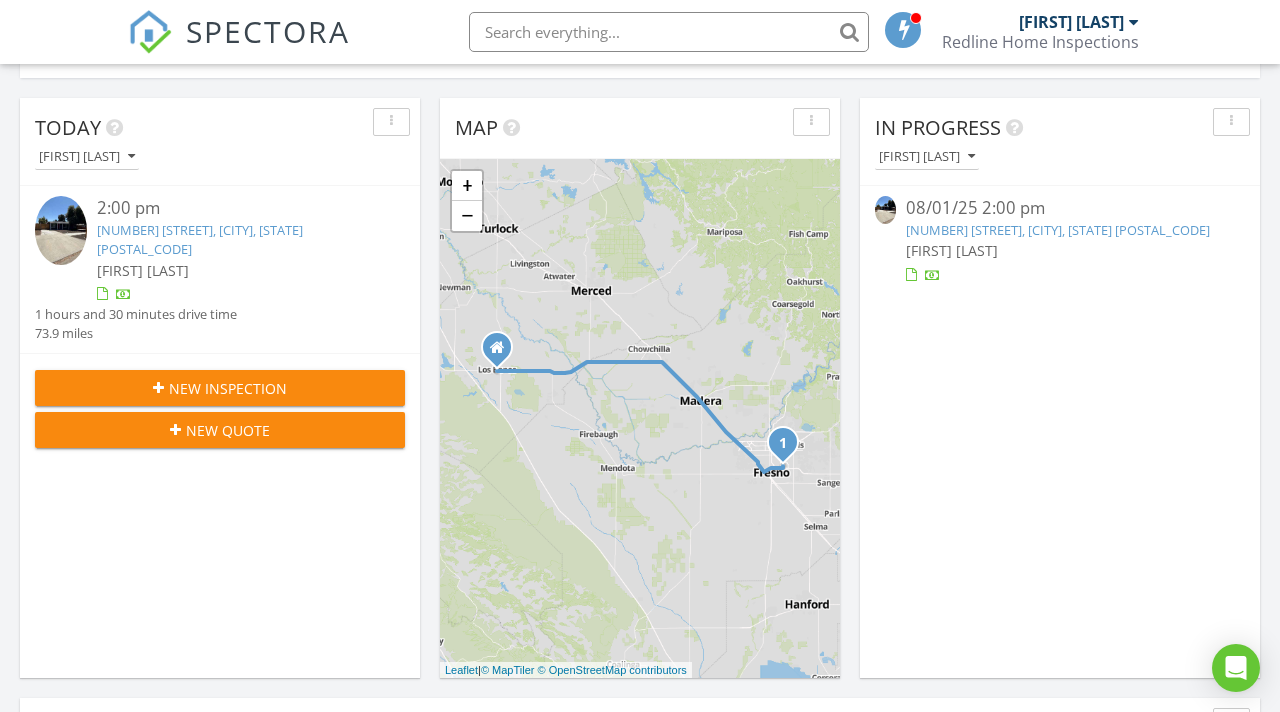 scroll, scrollTop: 0, scrollLeft: 0, axis: both 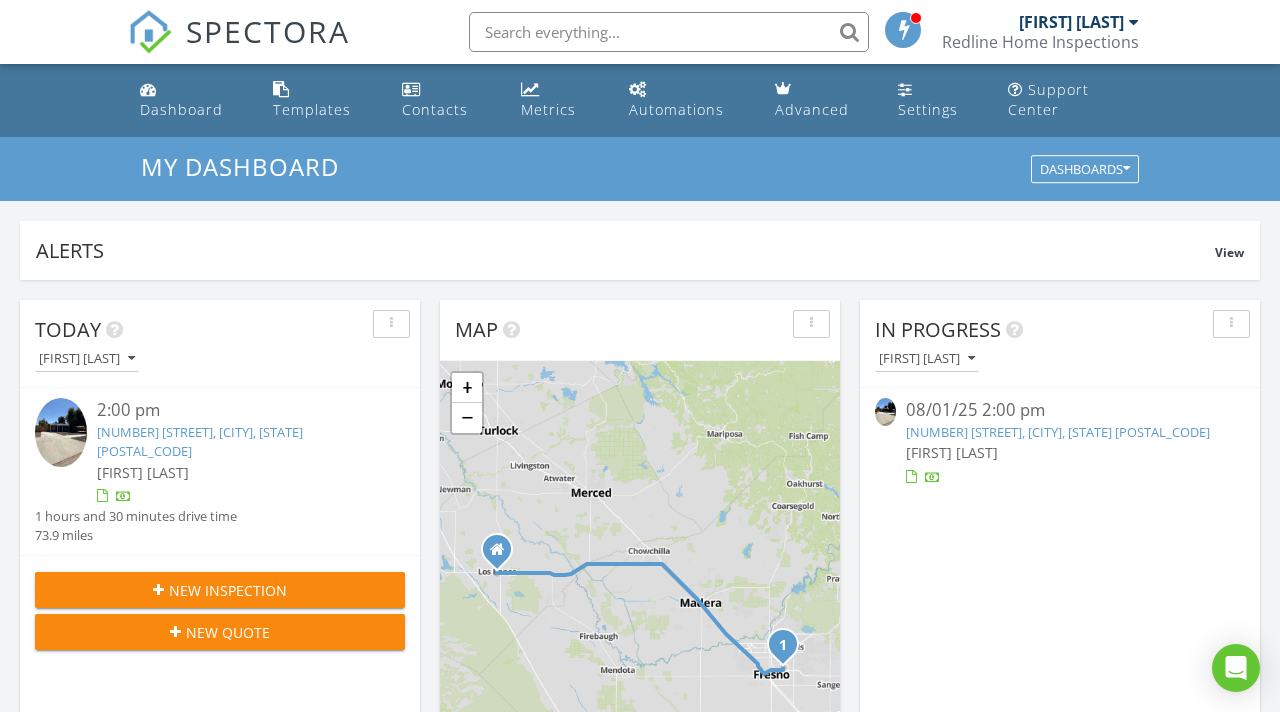 click on "4768 E Hammond Ave, Fresno, CA 93703" at bounding box center [200, 441] 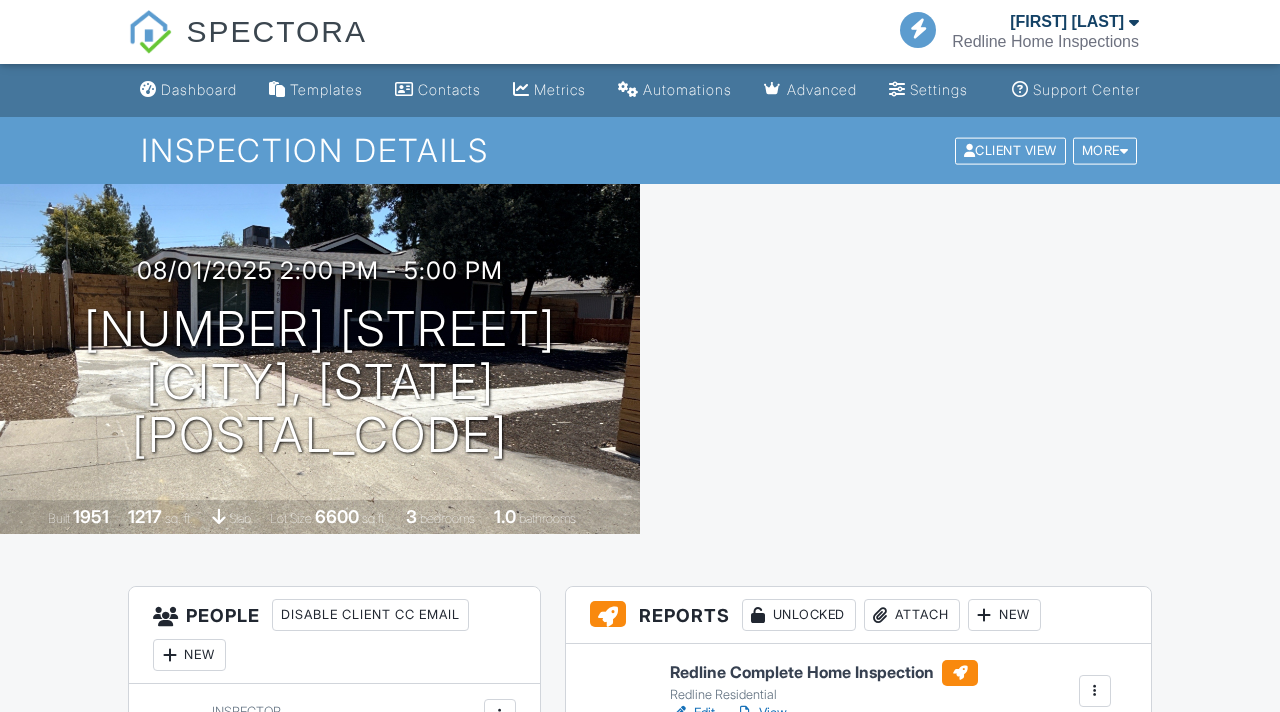 scroll, scrollTop: 0, scrollLeft: 0, axis: both 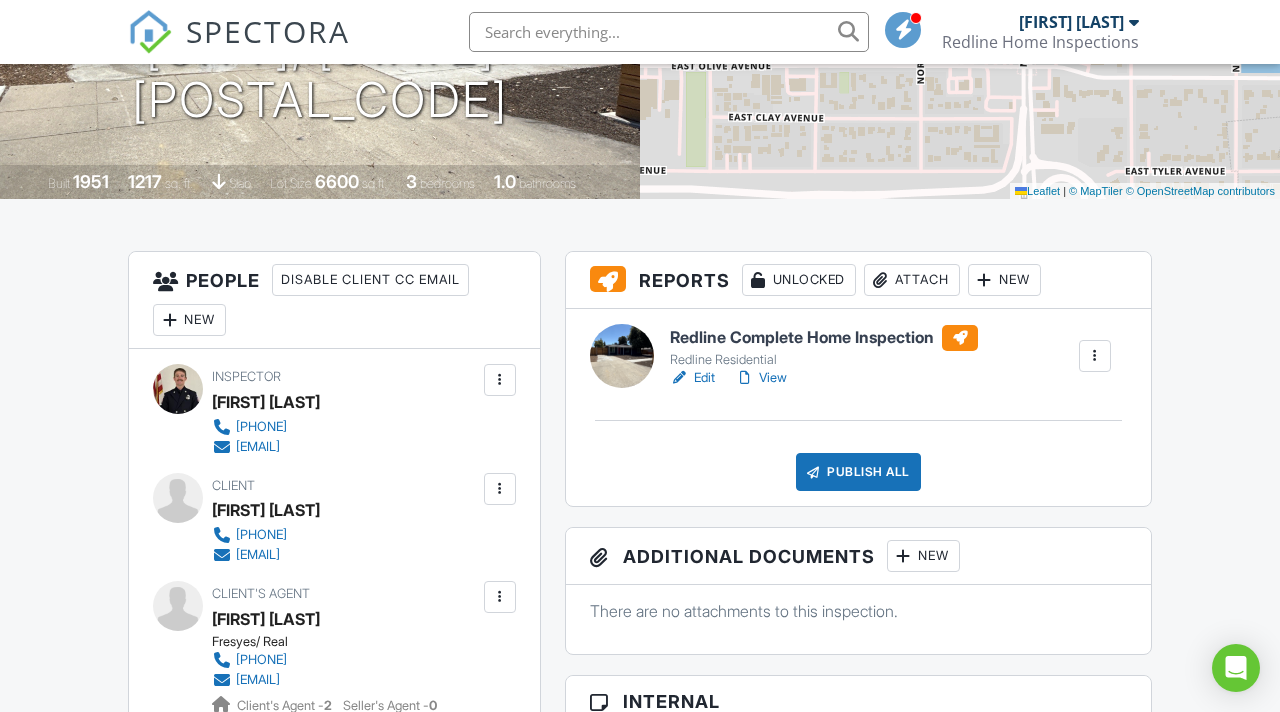 click on "Edit" at bounding box center (692, 378) 